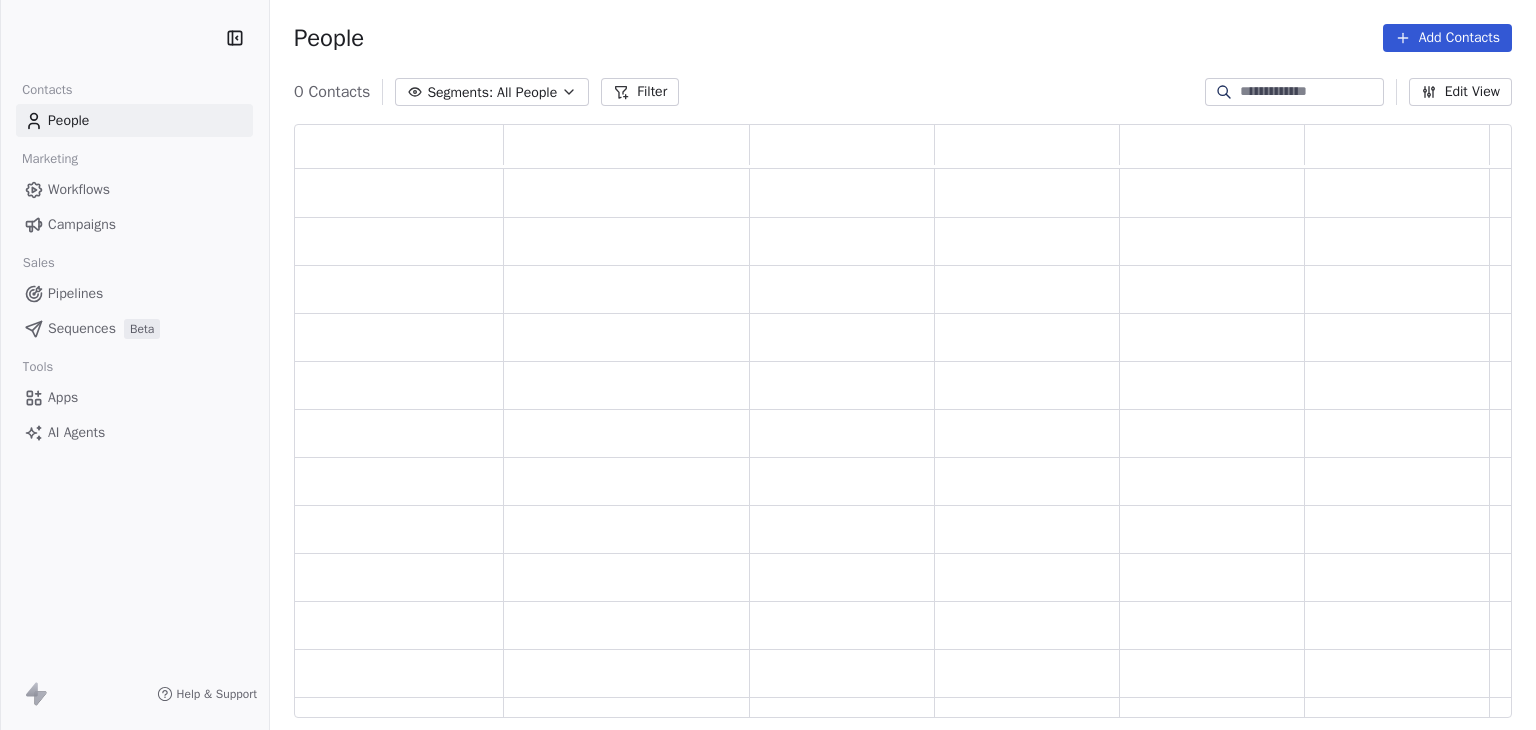 scroll, scrollTop: 0, scrollLeft: 0, axis: both 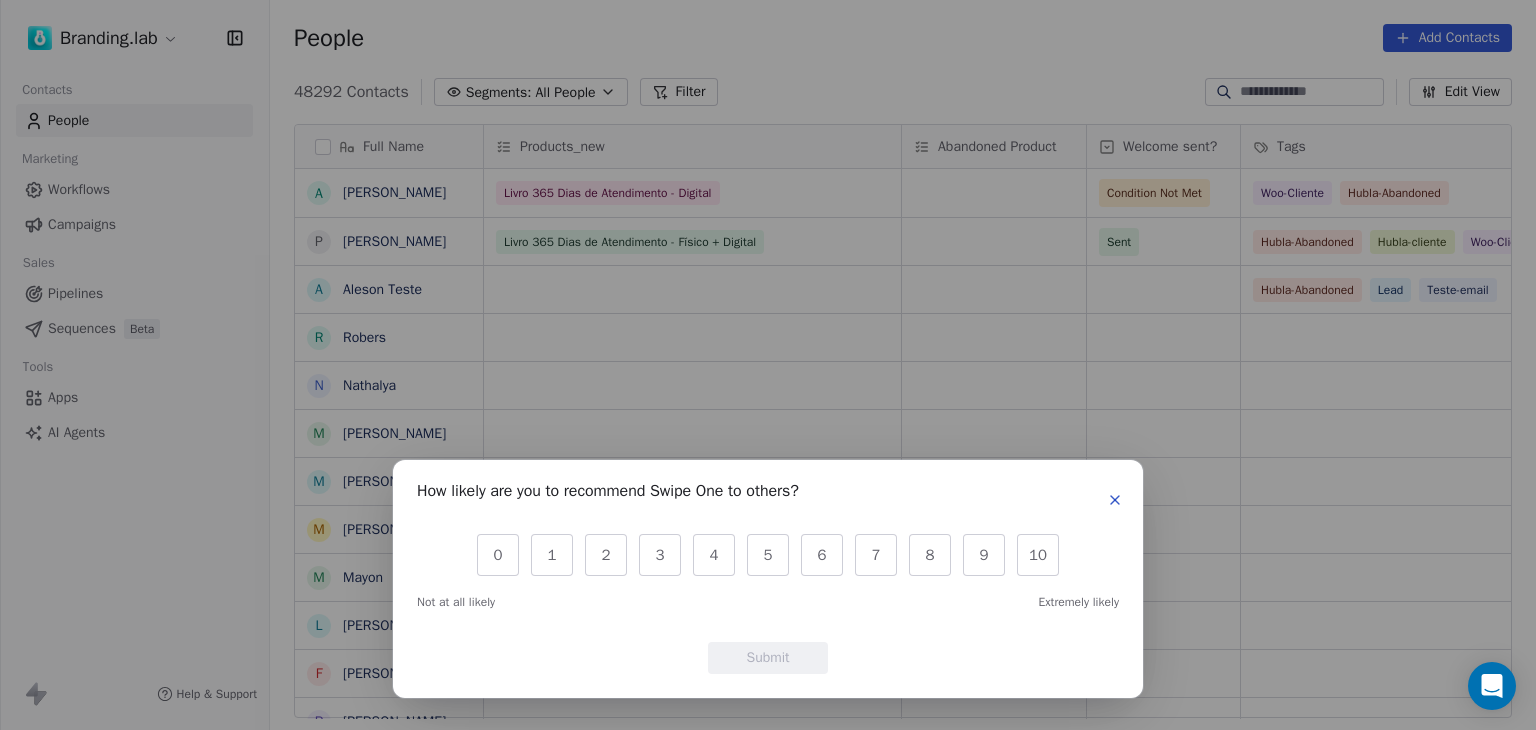 click on "How likely are you to recommend Swipe One to others? 0 1 2 3 4 5 6 7 8 9 10 Not at all likely Extremely likely Submit" at bounding box center (768, 579) 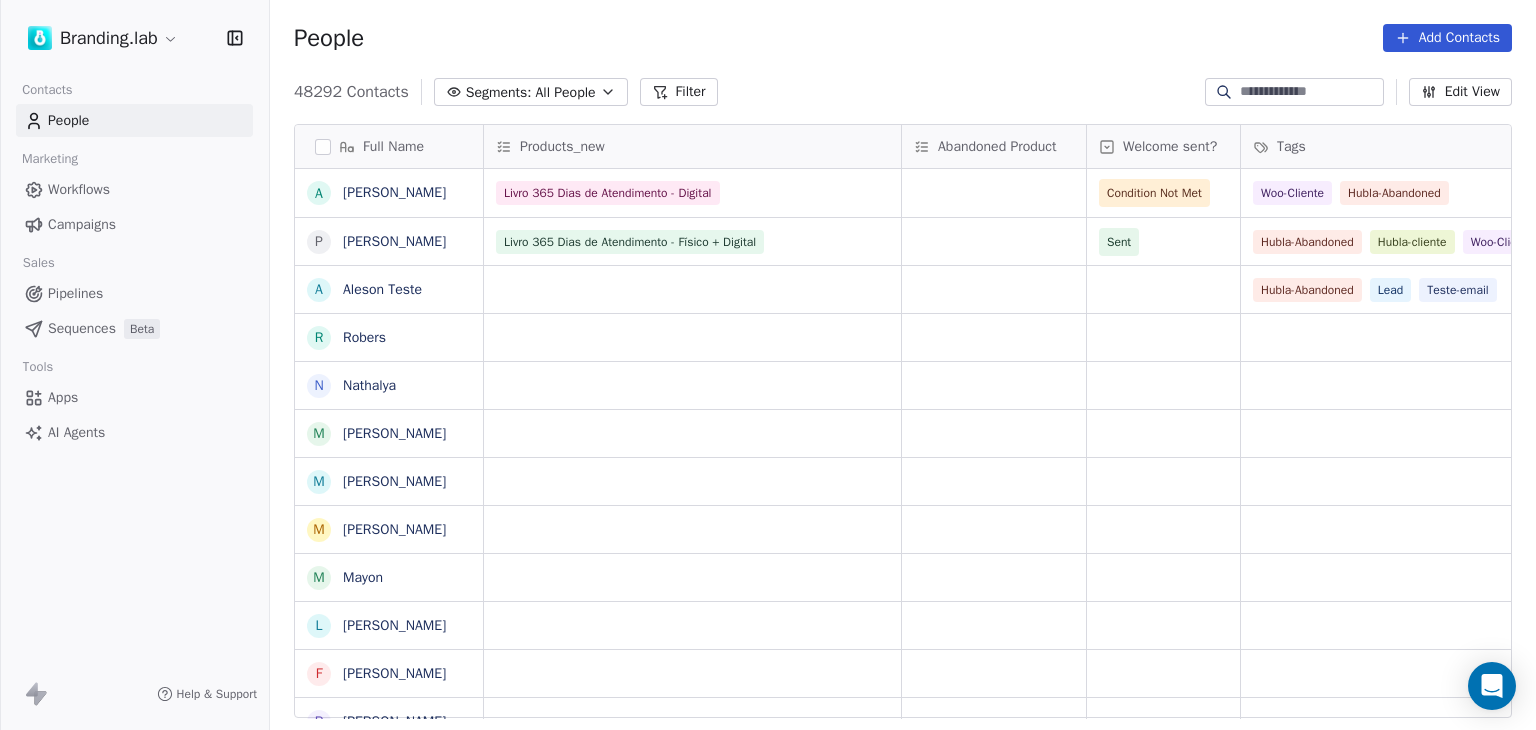 click on "Full Name" at bounding box center [387, 147] 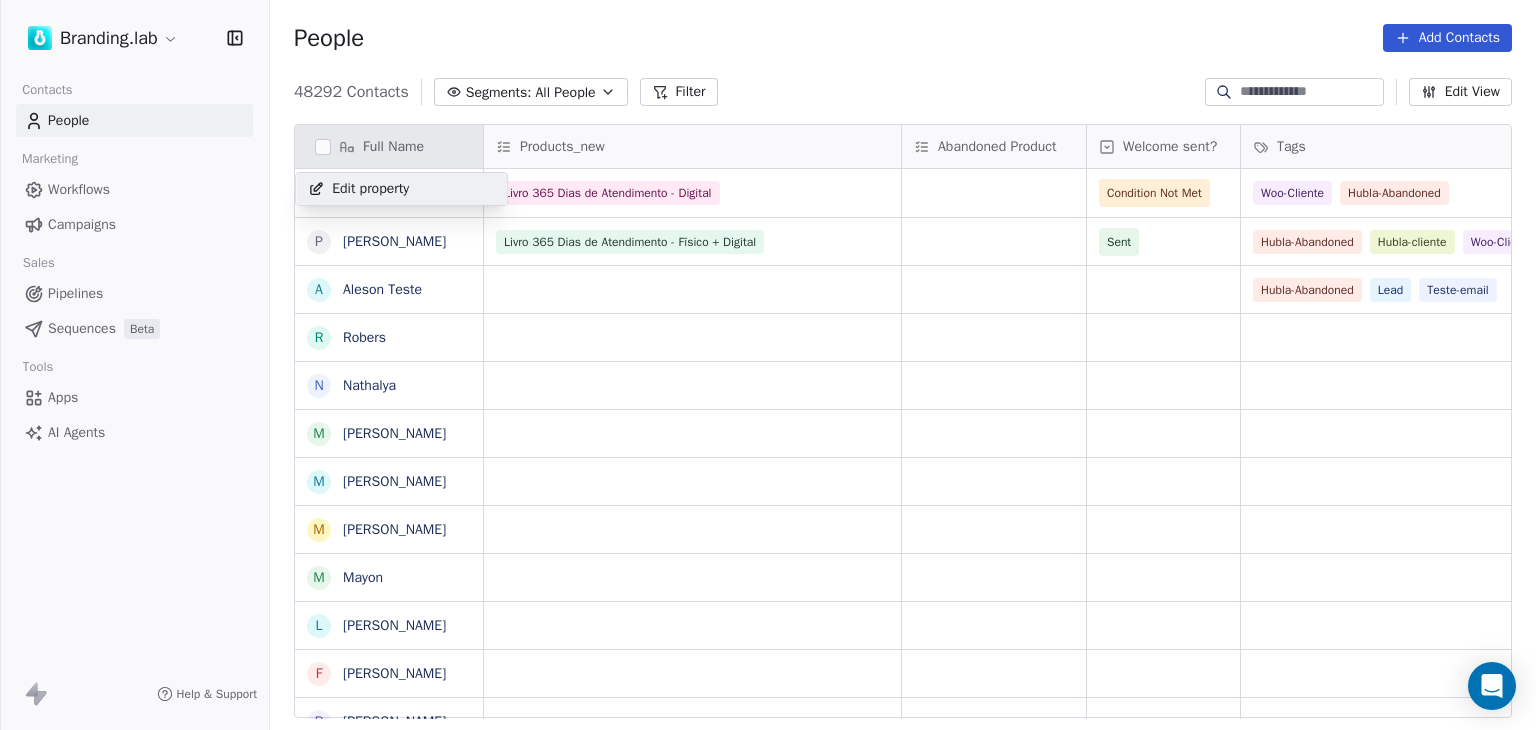click on "Branding.lab Contacts People Marketing Workflows Campaigns Sales Pipelines Sequences Beta Tools Apps AI Agents Help & Support People  Add Contacts 48292 Contacts Segments: All People Filter  Edit View Tag Add to Sequence Full Name A [PERSON_NAME] P [PERSON_NAME] A [PERSON_NAME] R Robers N [PERSON_NAME] M [PERSON_NAME] M [PERSON_NAME] M Mayon L [PERSON_NAME] F [PERSON_NAME] [PERSON_NAME] S Samara J [PERSON_NAME] S [PERSON_NAME] J [PERSON_NAME] S Solange S [PERSON_NAME] C [PERSON_NAME] S Sivoneide t [EMAIL_ADDRESS][DOMAIN_NAME] J [PERSON_NAME] M [PERSON_NAME] a anna v [EMAIL_ADDRESS][DOMAIN_NAME] V [PERSON_NAME] A [PERSON_NAME] T [PERSON_NAME] T Taila S Stephany Products_new Abandoned Product Welcome sent? Tags Status no beehiiv Tags Email MKT Email Marketing Consent Livro 365 Dias de Atendimento - Digital Condition Not Met Woo-Cliente Hubla-Abandoned Subscribed Livro 365 Dias de Atendimento - Físico + Digital Sent Hubla-Abandoned Hubla-cliente Woo-Cliente Subscribed Hubla-Abandoned" at bounding box center (768, 365) 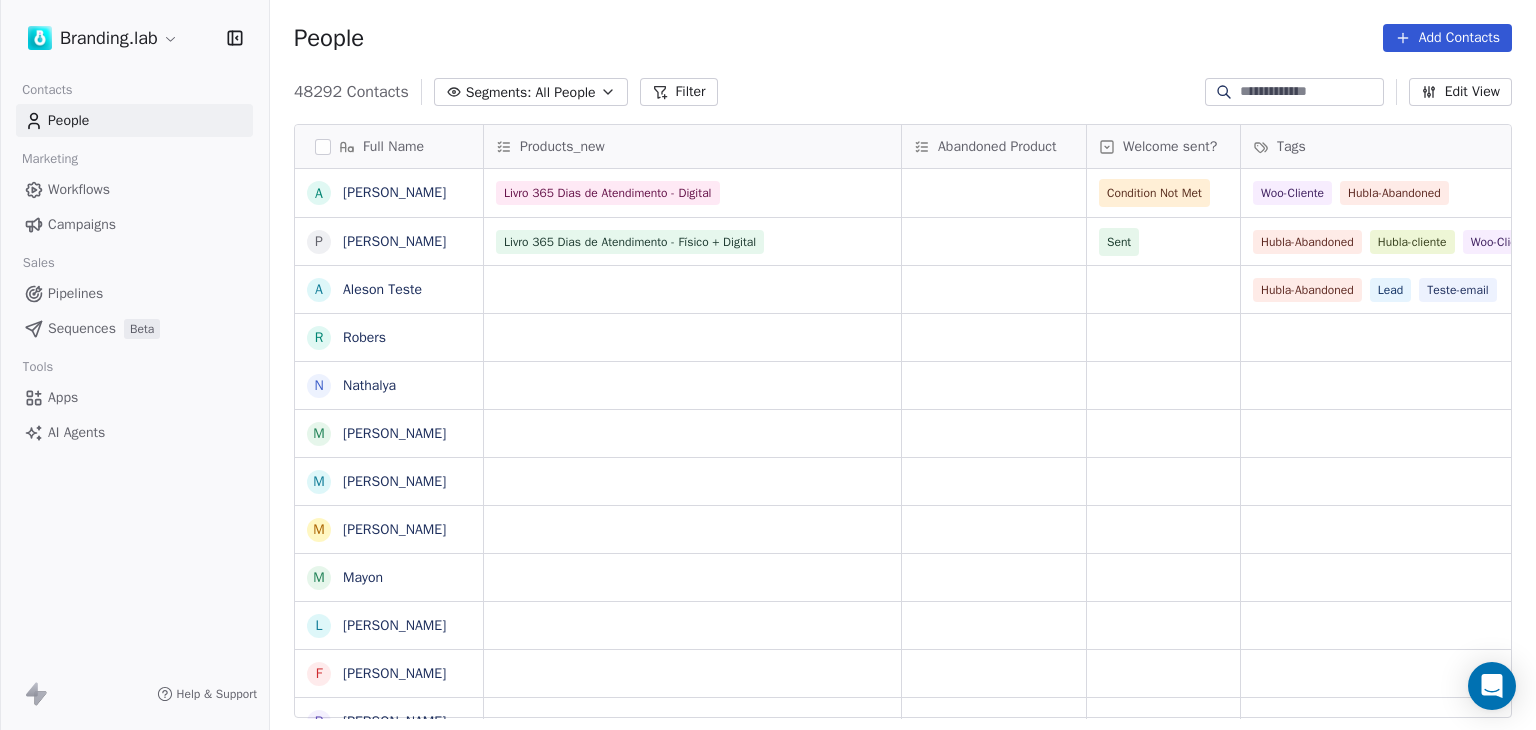 click on "Filter" at bounding box center [679, 92] 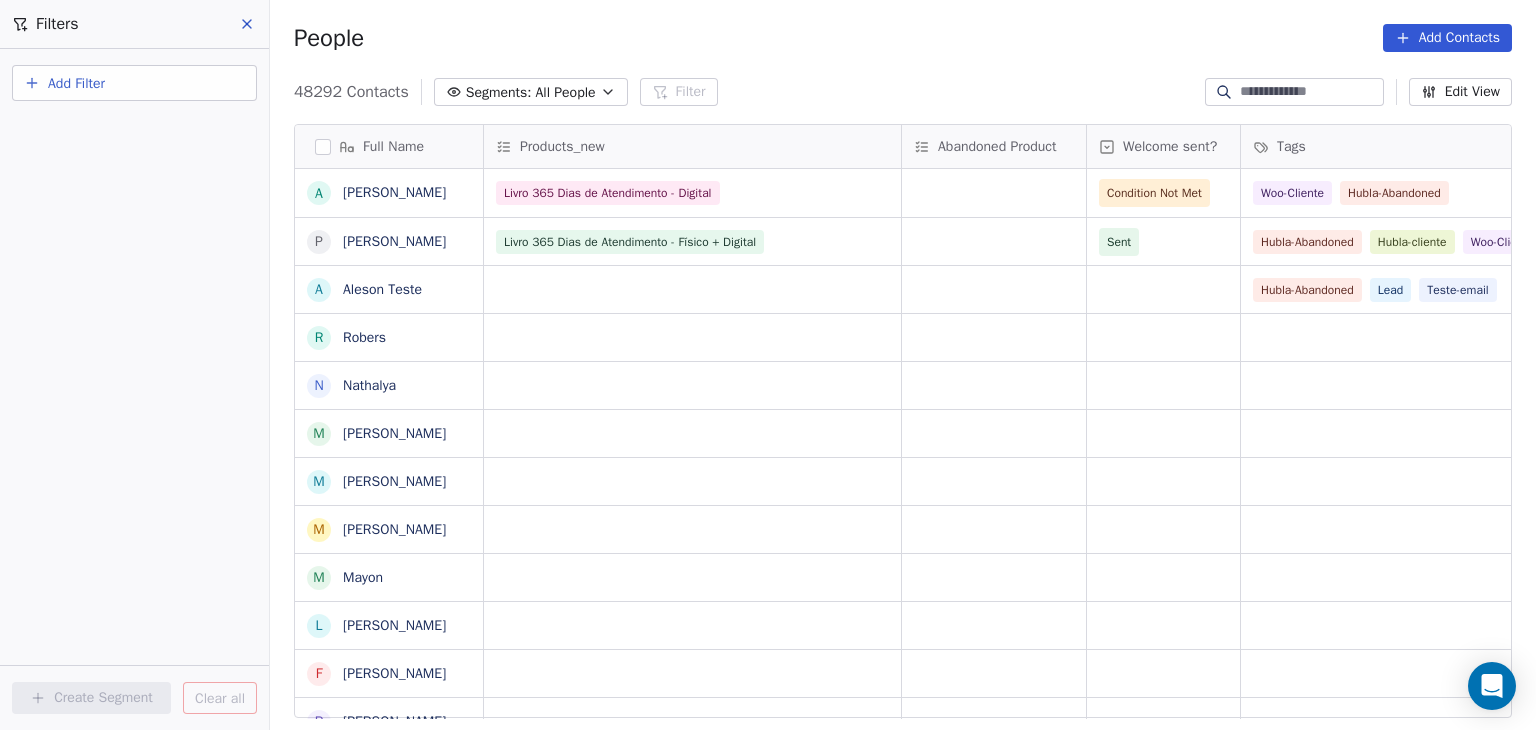 click on "Add Filter" at bounding box center [134, 83] 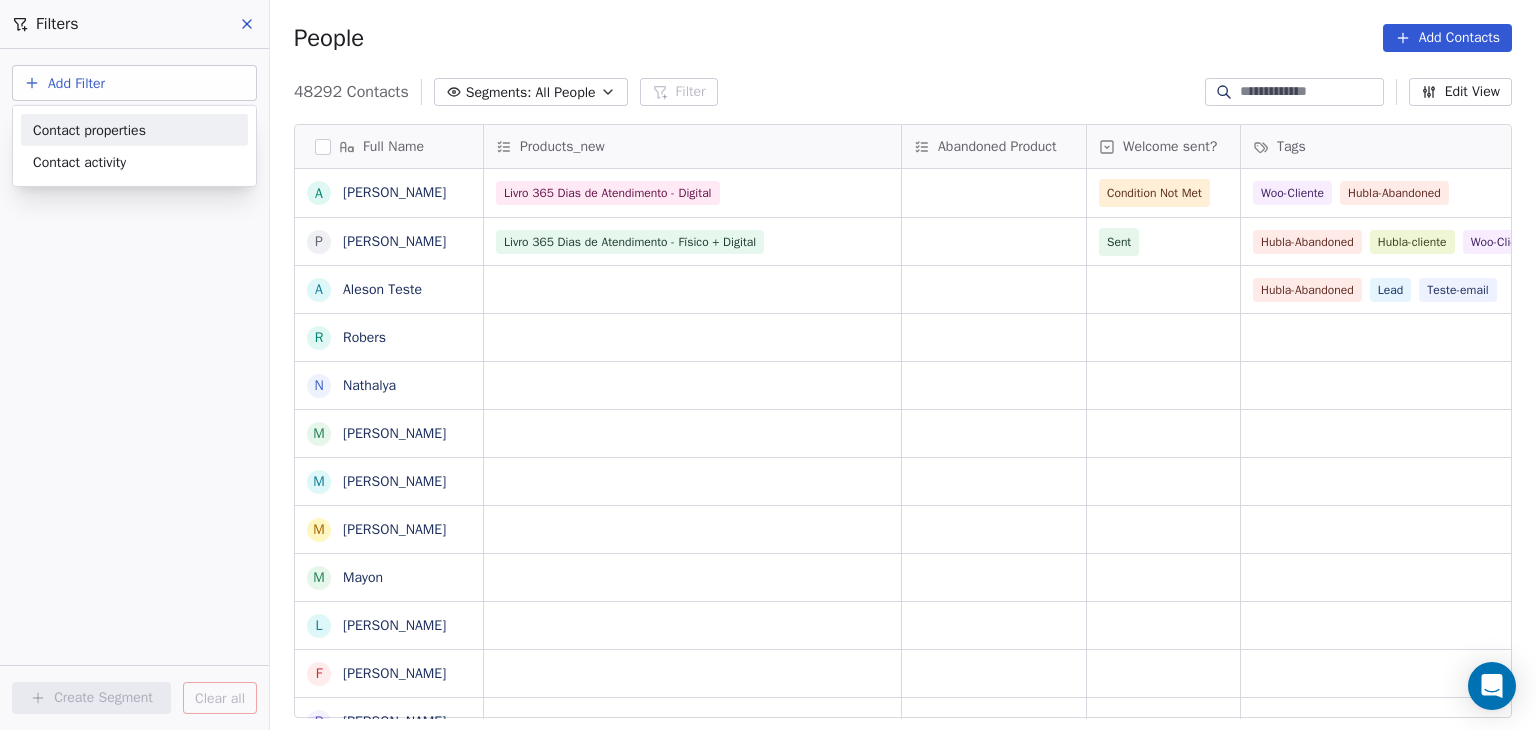 click on "Contact properties" at bounding box center (89, 129) 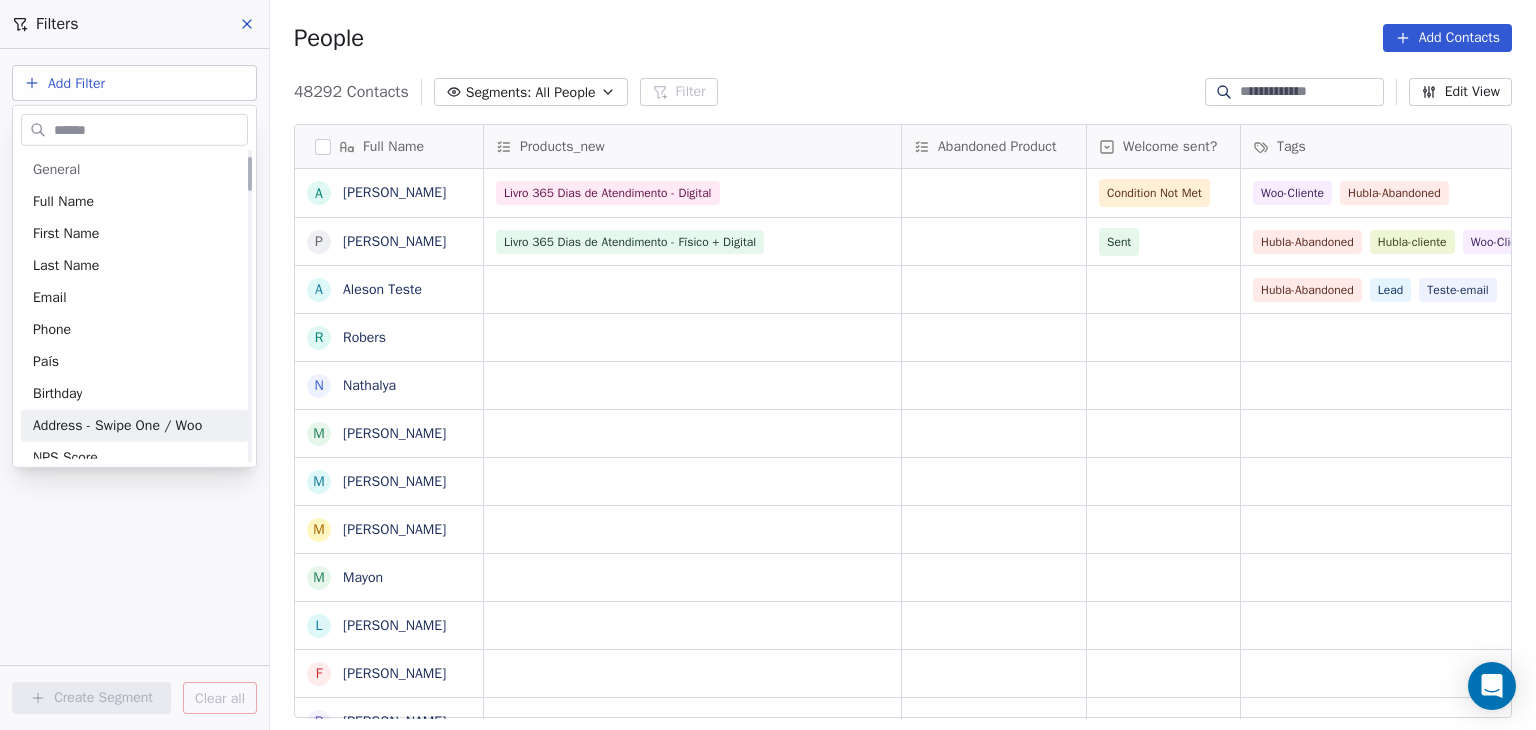 scroll, scrollTop: 100, scrollLeft: 0, axis: vertical 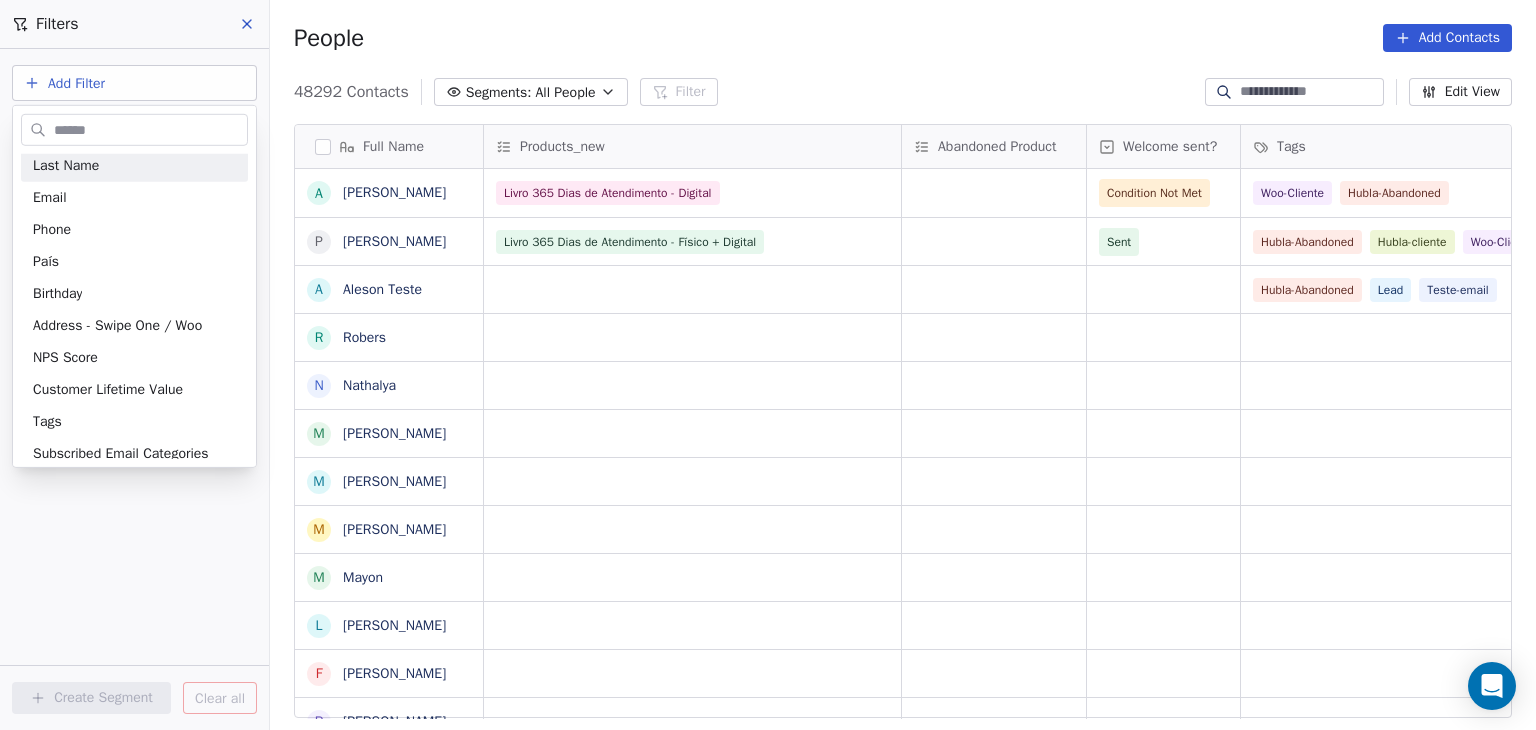 click at bounding box center [148, 129] 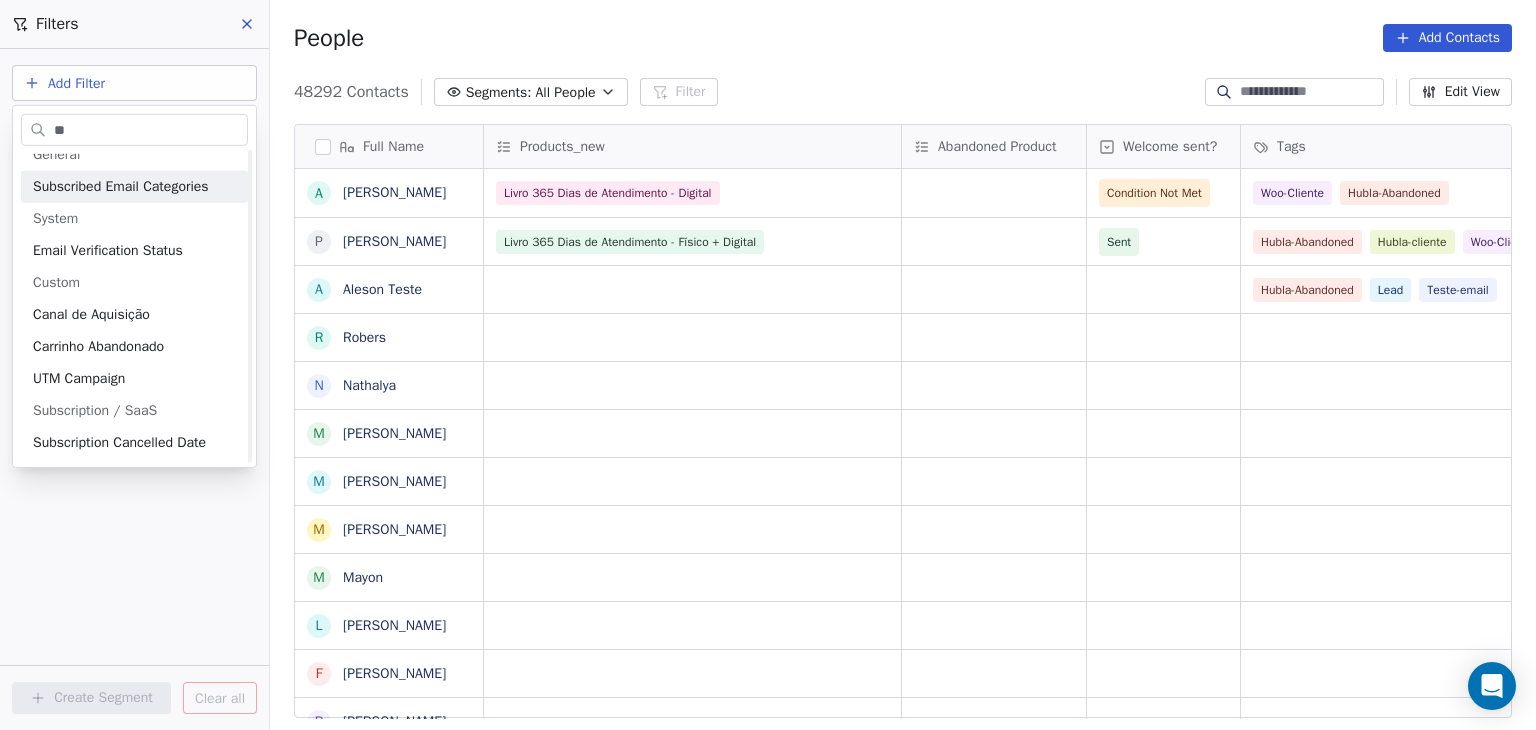 scroll, scrollTop: 15, scrollLeft: 0, axis: vertical 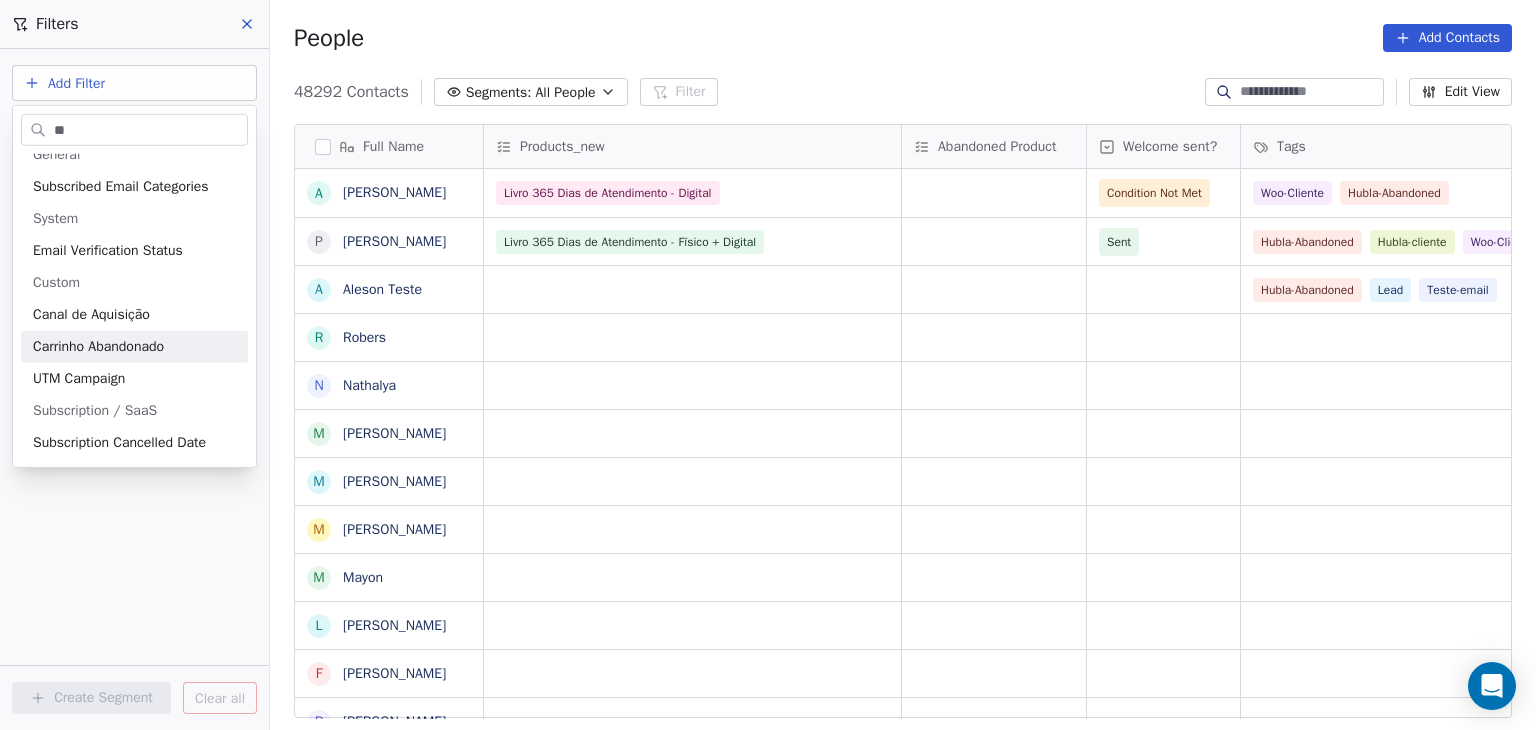 type on "**" 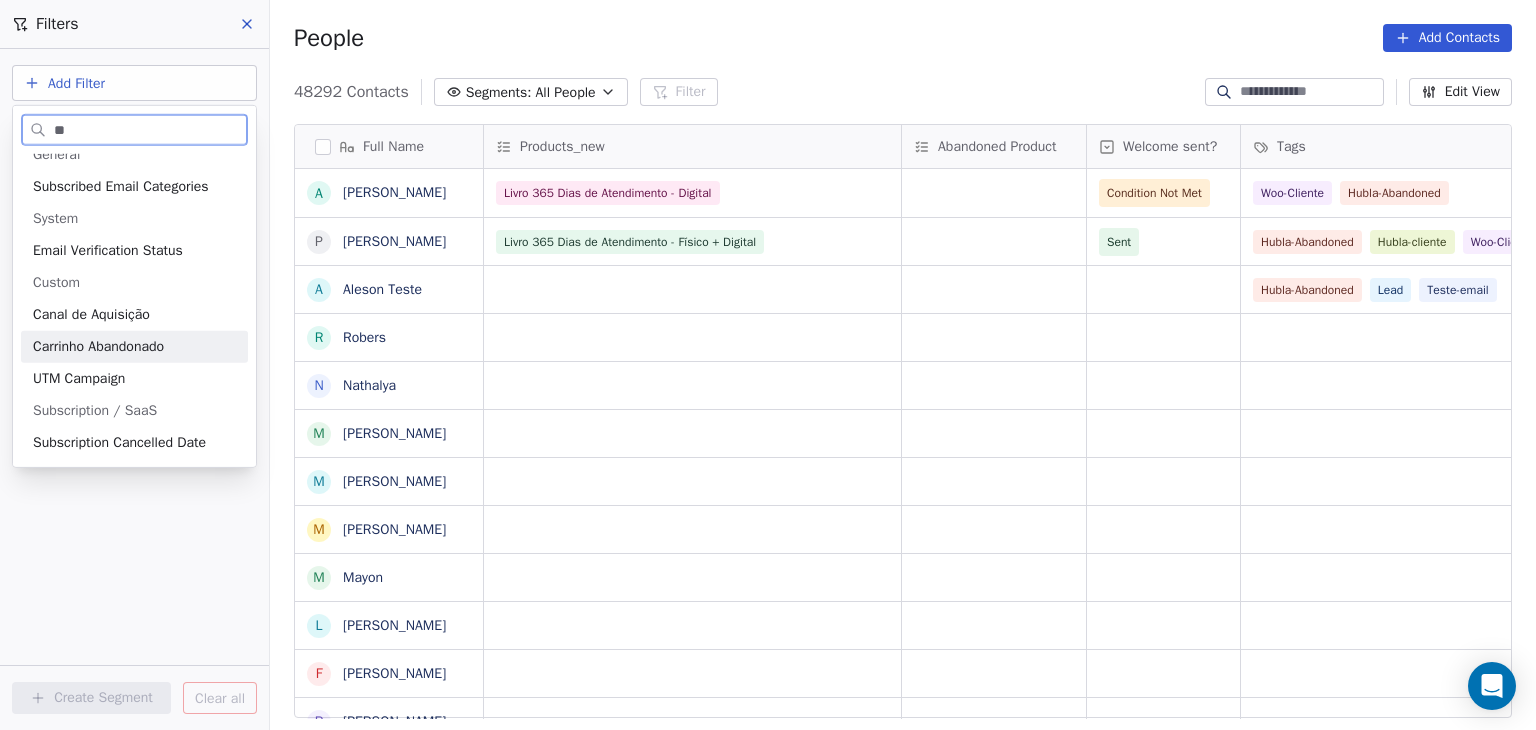 click on "Carrinho Abandonado" at bounding box center [98, 347] 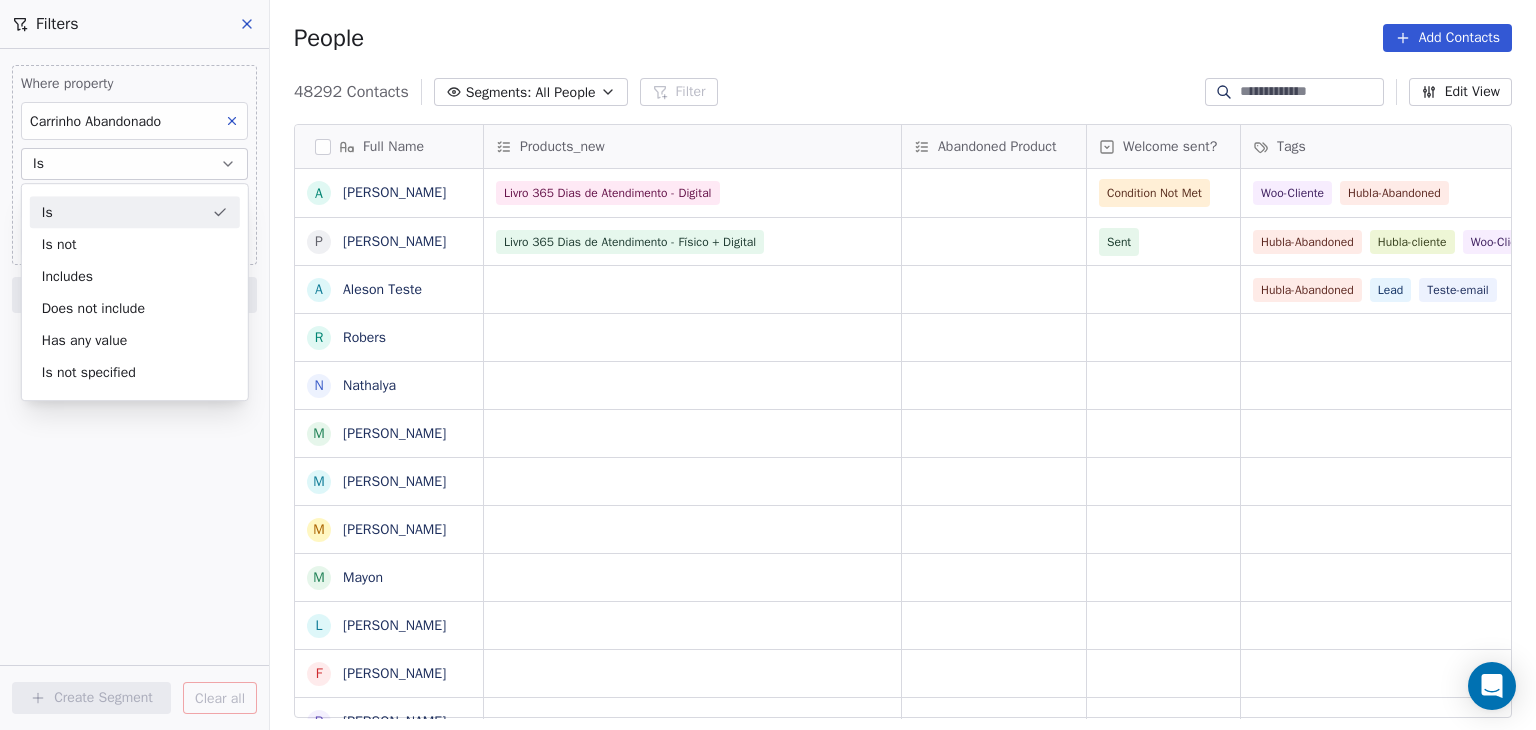 click on "Is" at bounding box center [135, 212] 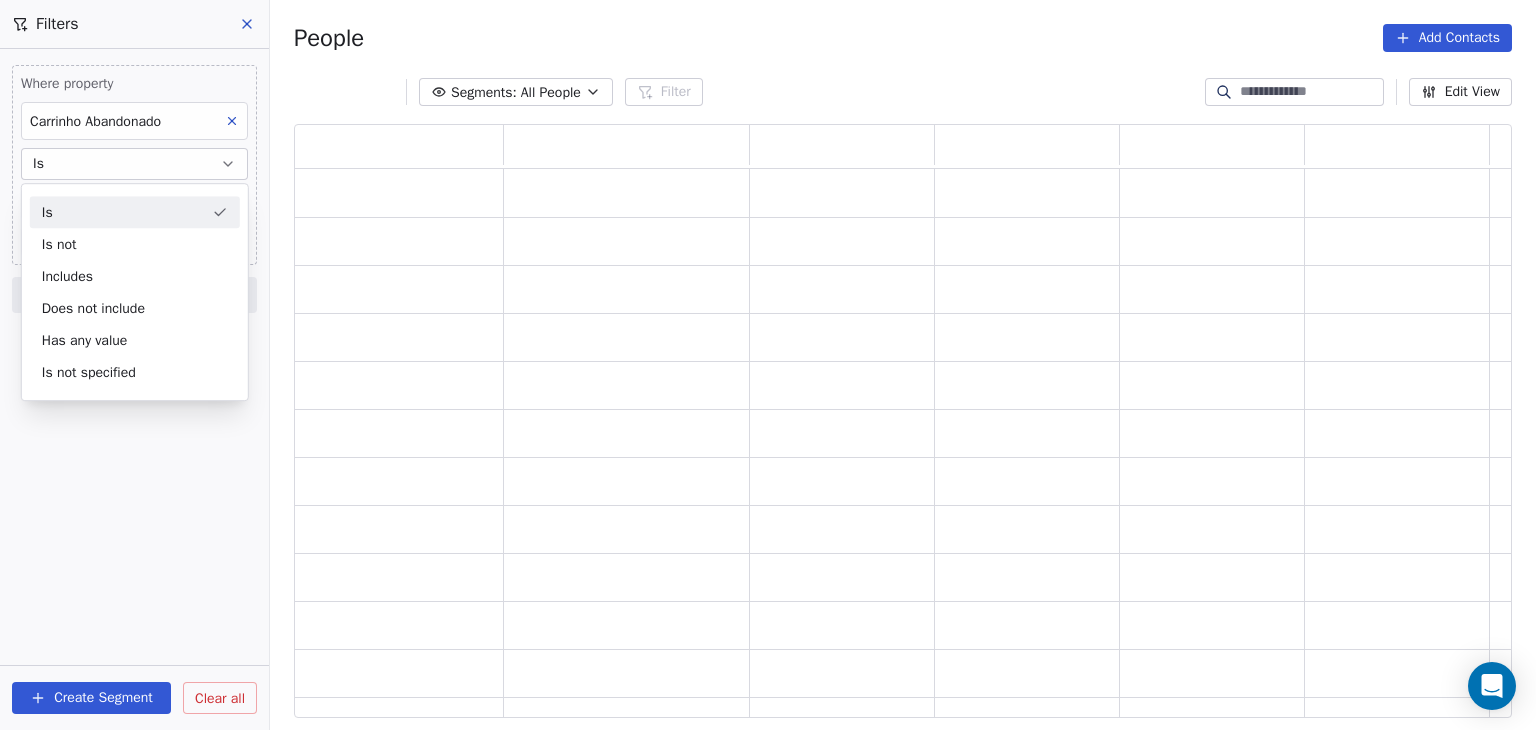 scroll, scrollTop: 16, scrollLeft: 16, axis: both 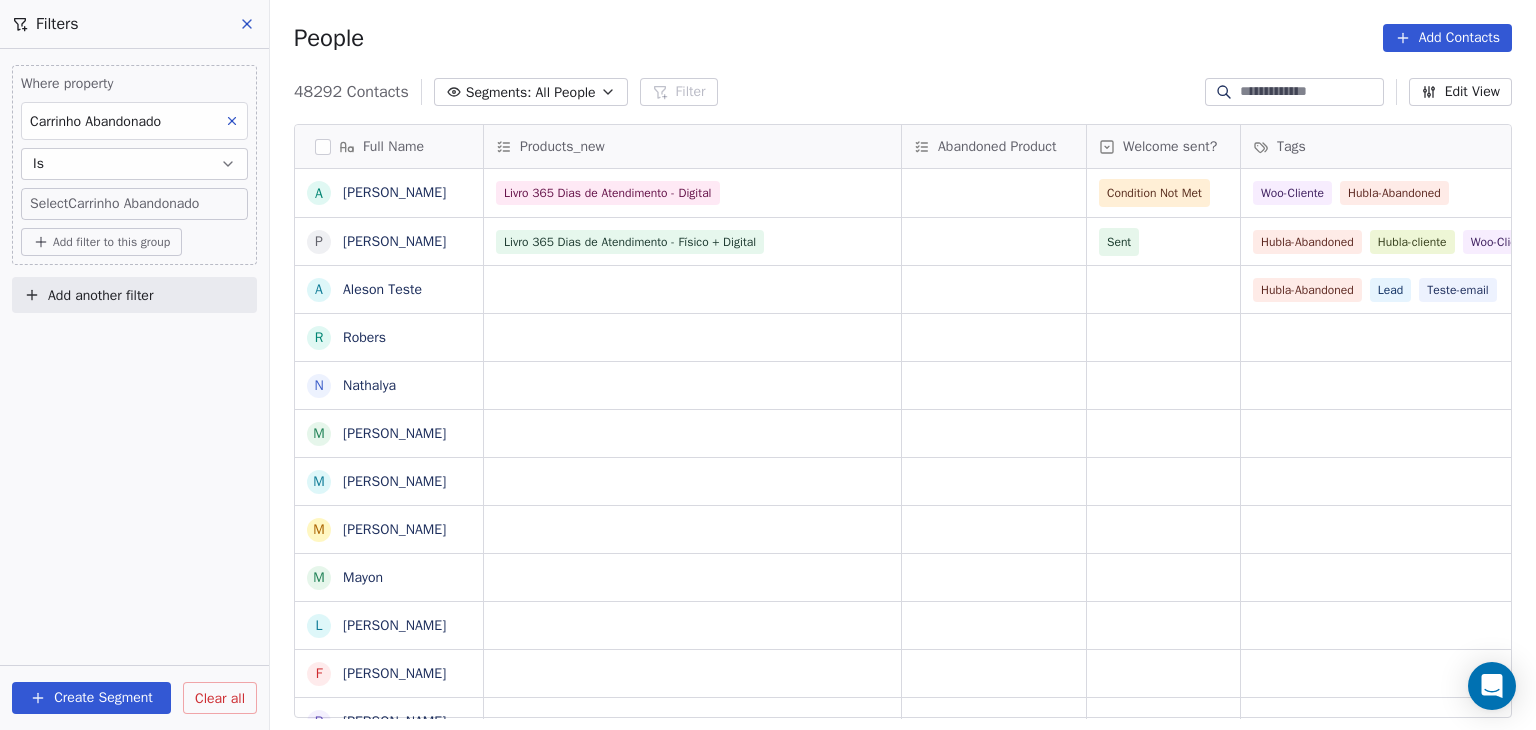 click on "Add filter to this group" at bounding box center (111, 242) 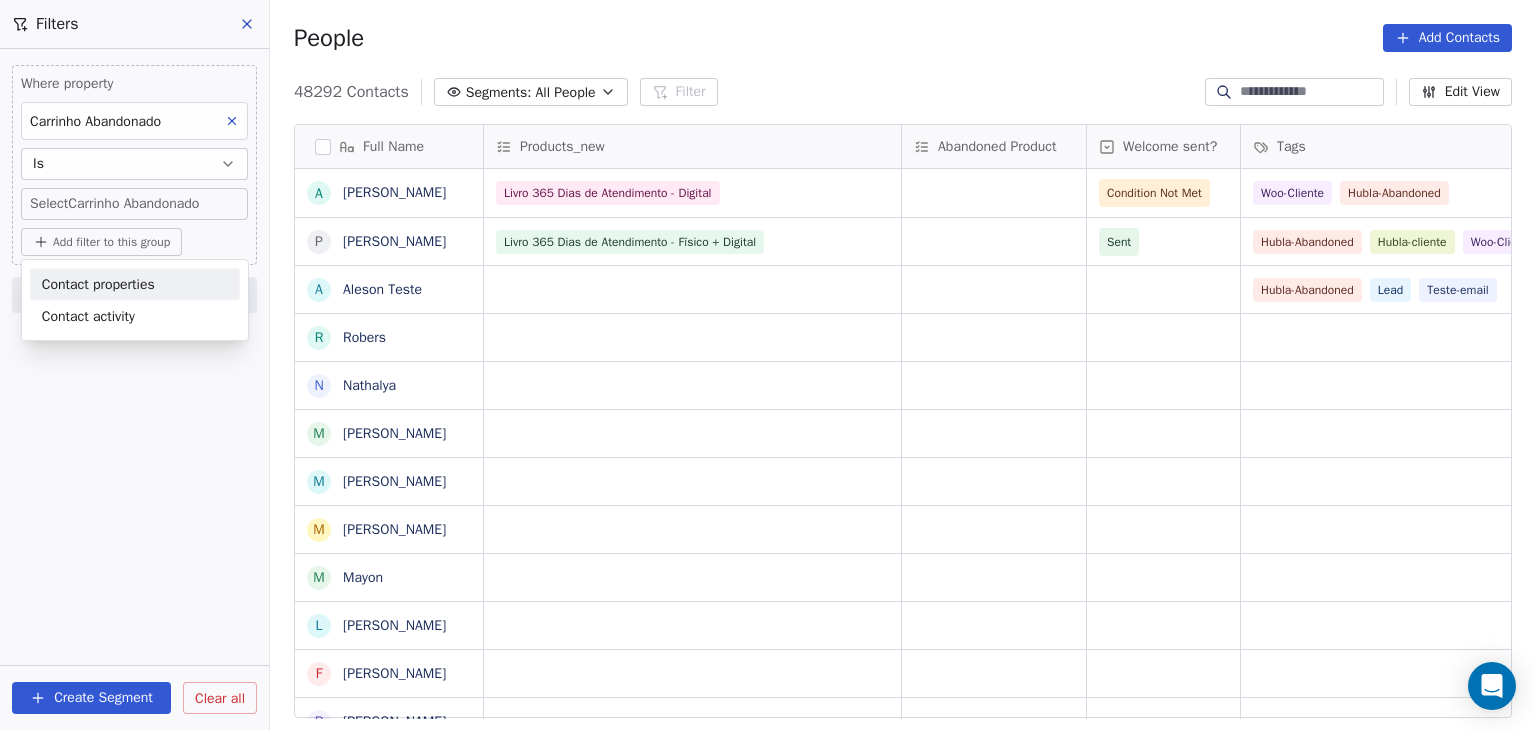 drag, startPoint x: 1521, startPoint y: 0, endPoint x: 81, endPoint y: 287, distance: 1468.3218 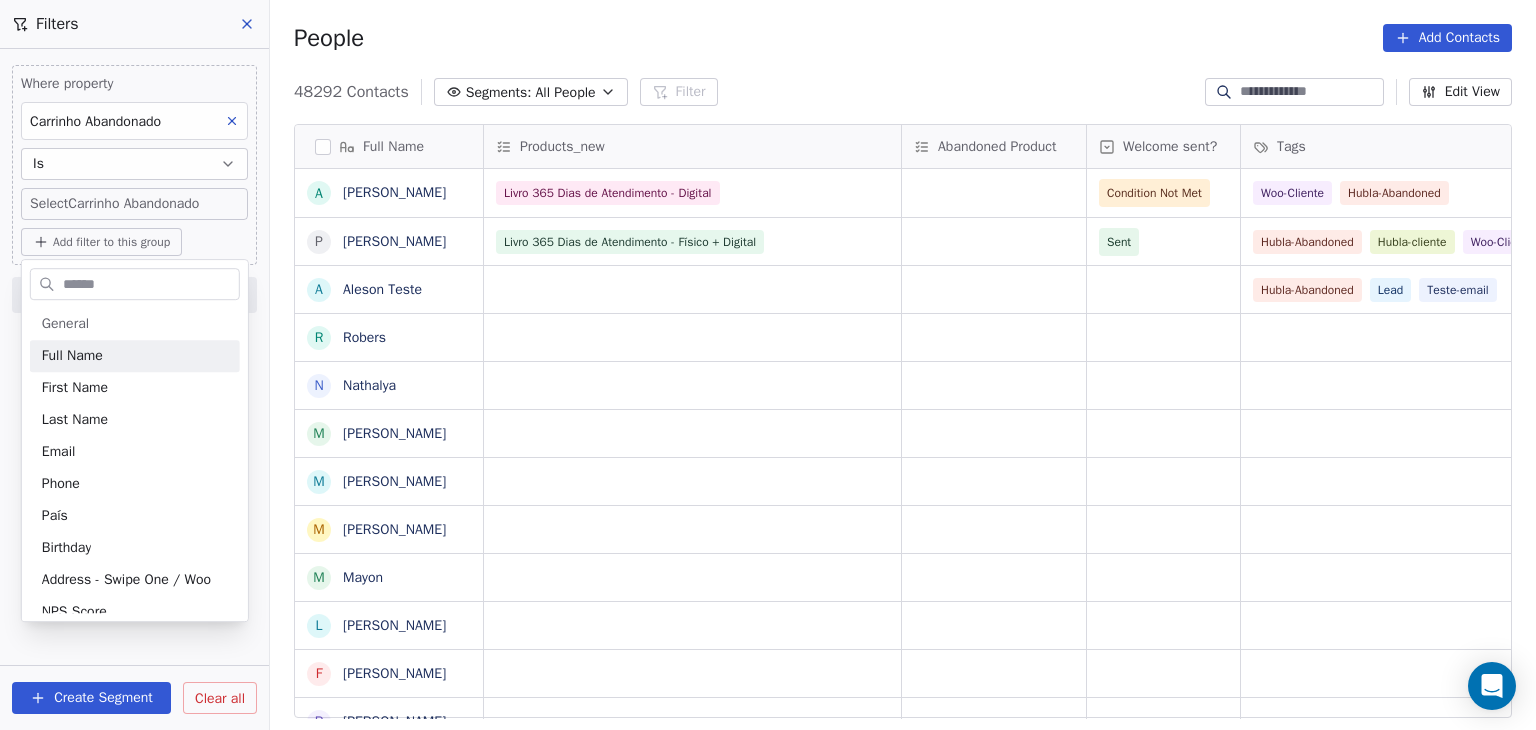 click on "Branding.lab Contacts People Marketing Workflows Campaigns Sales Pipelines Sequences Beta Tools Apps AI Agents Help & Support Filters Where property   Carrinho Abandonado   Is Select  Carrinho Abandonado Add filter to this group Add another filter  Create Segment Clear all People  Add Contacts 48292 Contacts Segments: All People Filter  Edit View Tag Add to Sequence Full Name A [PERSON_NAME] P [PERSON_NAME] A Aleson Teste R Robers N Nathalya M [PERSON_NAME] [PERSON_NAME] M Mayon L [PERSON_NAME] F [PERSON_NAME] S Samara J [PERSON_NAME] S Stella J [PERSON_NAME] S Solange S [PERSON_NAME] C [PERSON_NAME] S Sivoneide t [EMAIL_ADDRESS][DOMAIN_NAME] J [PERSON_NAME] M [PERSON_NAME] a anna v [EMAIL_ADDRESS][DOMAIN_NAME] V [PERSON_NAME] A [PERSON_NAME] T [PERSON_NAME] T Taila S Stephany Products_new Abandoned Product Welcome sent? Tags Status no beehiiv Tags Email MKT Email Marketing Consent Livro 365 Dias de Atendimento - Digital Condition Not Met Woo-Cliente Sent" at bounding box center (768, 365) 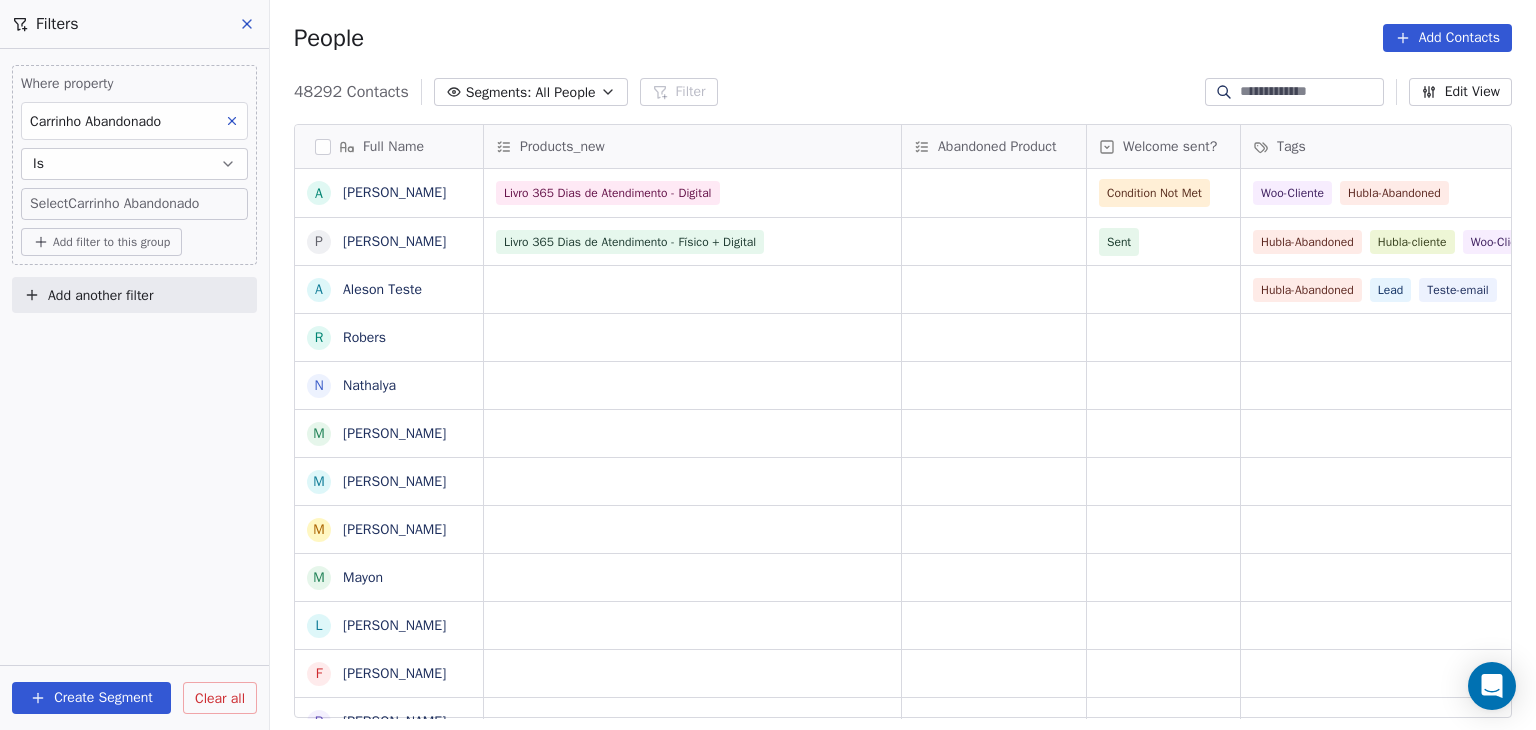 click on "Add filter to this group" at bounding box center (111, 242) 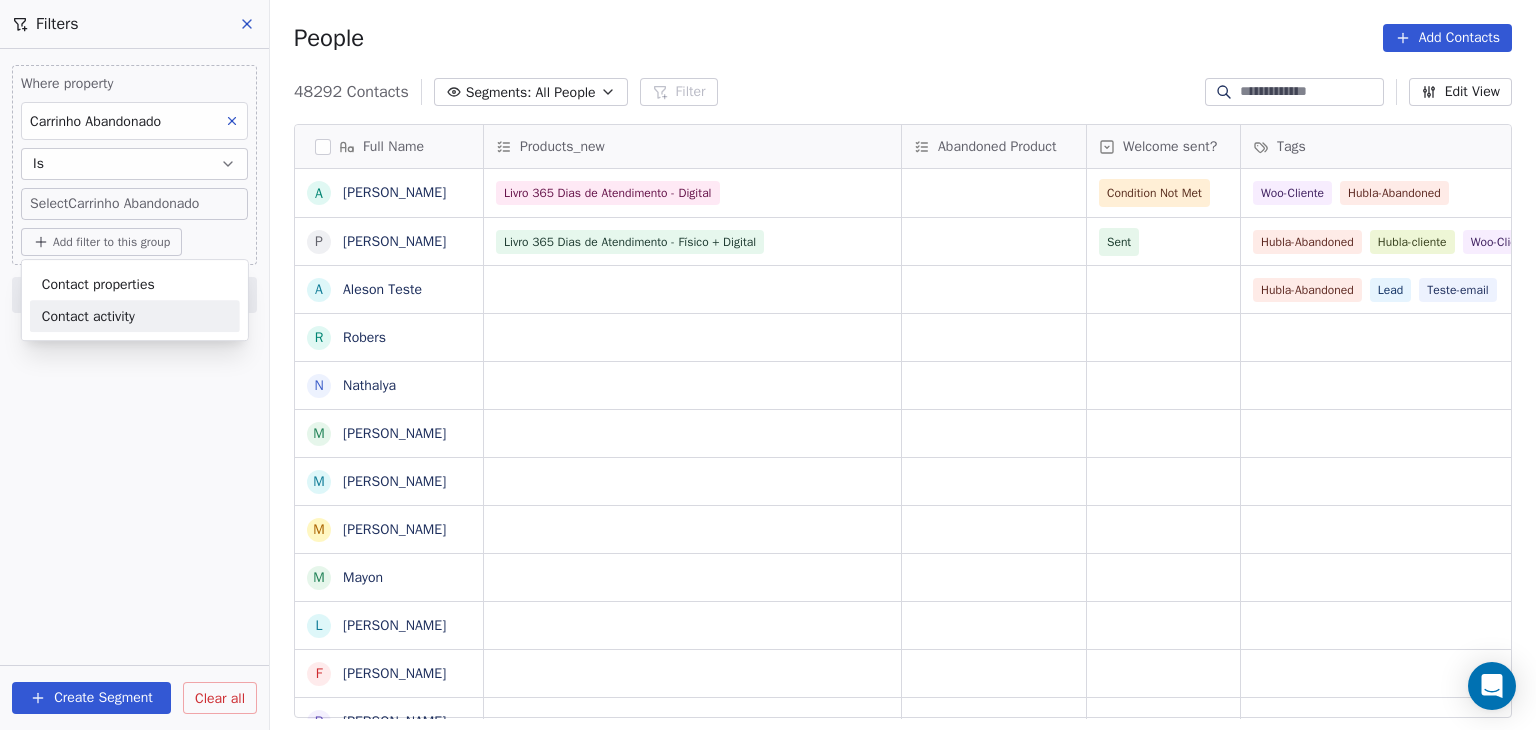 click on "Contact activity" at bounding box center [88, 316] 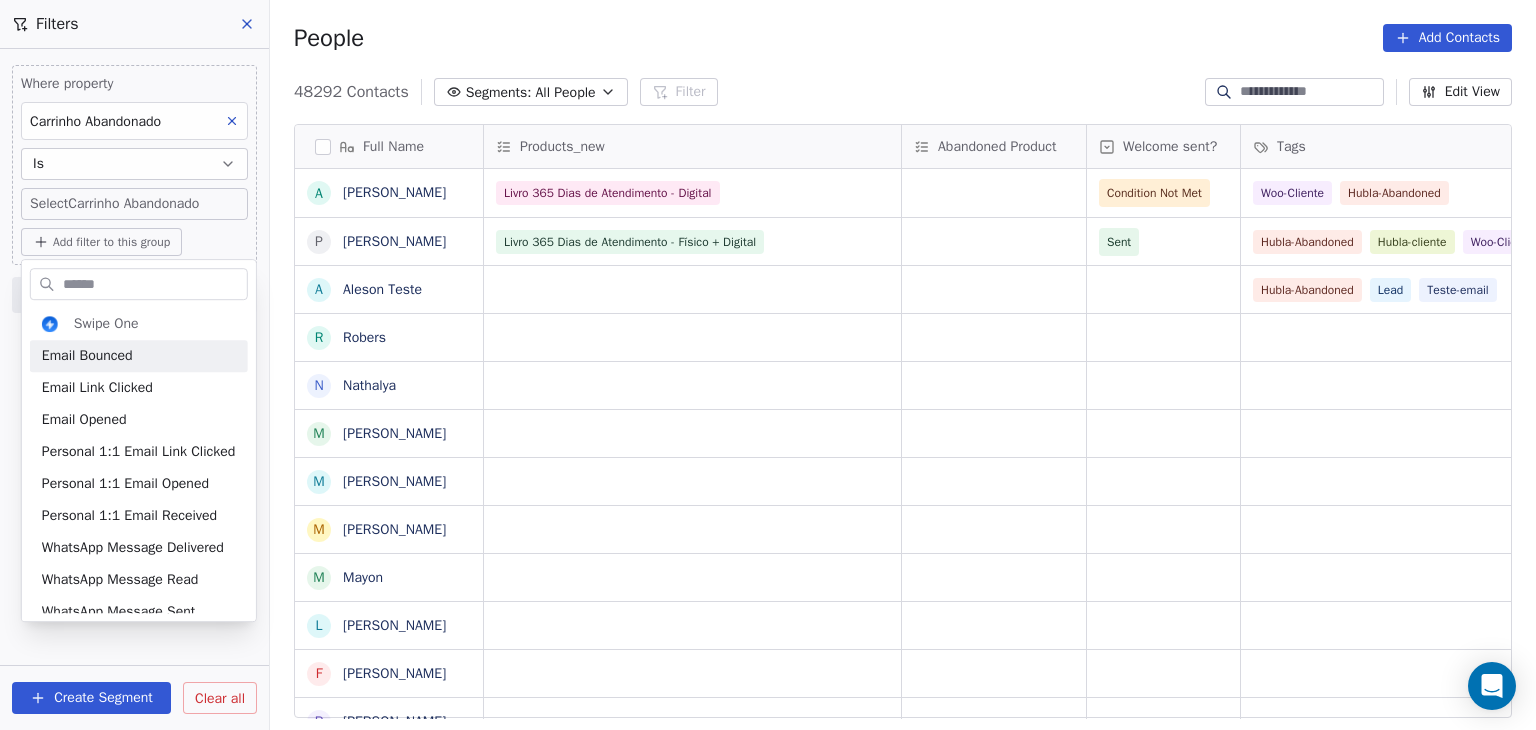 click on "Branding.lab Contacts People Marketing Workflows Campaigns Sales Pipelines Sequences Beta Tools Apps AI Agents Help & Support Filters Where property   Carrinho Abandonado   Is Select  Carrinho Abandonado Add filter to this group Add another filter  Create Segment Clear all People  Add Contacts 48292 Contacts Segments: All People Filter  Edit View Tag Add to Sequence Full Name A [PERSON_NAME] P [PERSON_NAME] A Aleson Teste R Robers N Nathalya M [PERSON_NAME] [PERSON_NAME] M Mayon L [PERSON_NAME] F [PERSON_NAME] S Samara J [PERSON_NAME] S Stella J [PERSON_NAME] S Solange S [PERSON_NAME] C [PERSON_NAME] S Sivoneide t [EMAIL_ADDRESS][DOMAIN_NAME] J [PERSON_NAME] M [PERSON_NAME] a anna v [EMAIL_ADDRESS][DOMAIN_NAME] V [PERSON_NAME] A [PERSON_NAME] T [PERSON_NAME] T Taila S Stephany Products_new Abandoned Product Welcome sent? Tags Status no beehiiv Tags Email MKT Email Marketing Consent Livro 365 Dias de Atendimento - Digital Condition Not Met Woo-Cliente Sent" at bounding box center [768, 365] 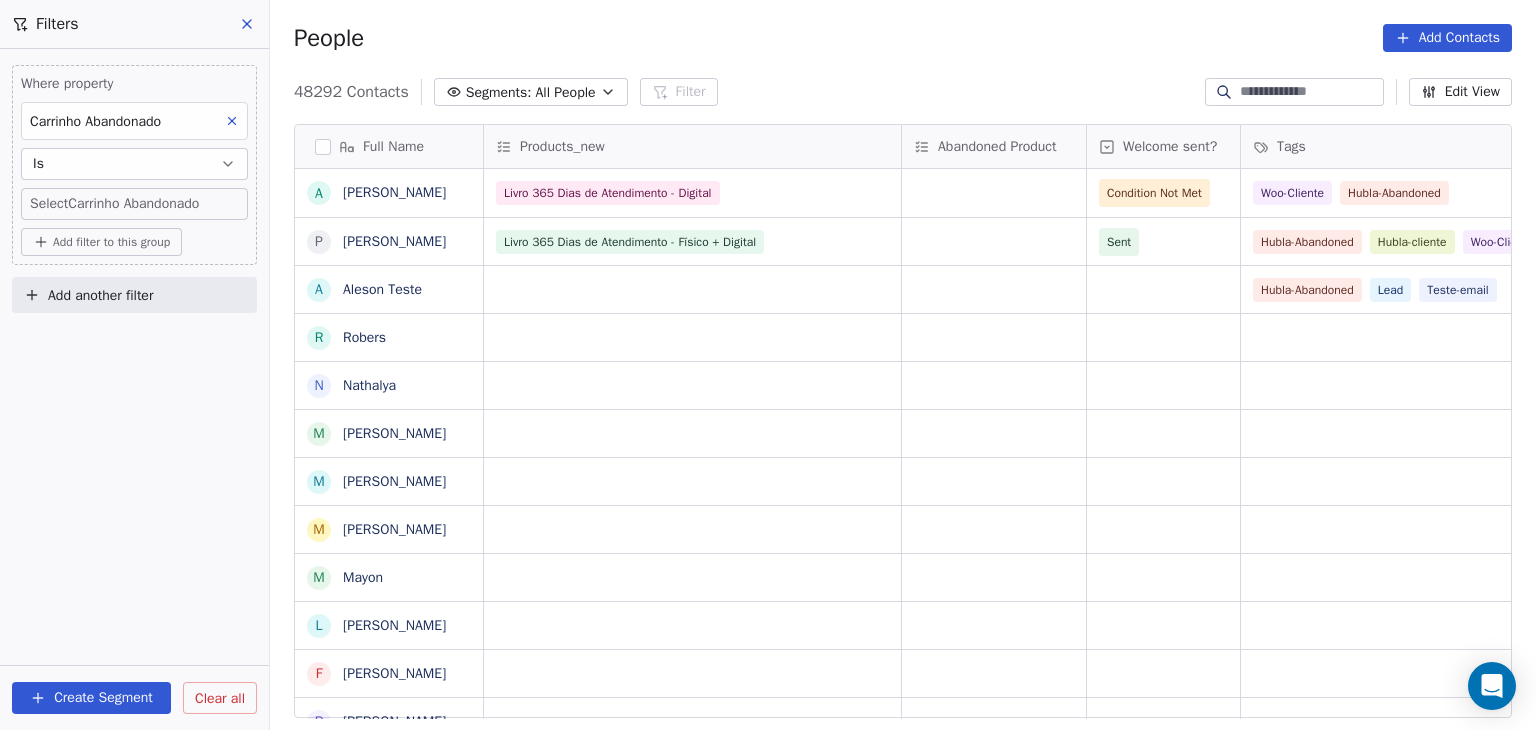 click on "Add filter to this group" at bounding box center (111, 242) 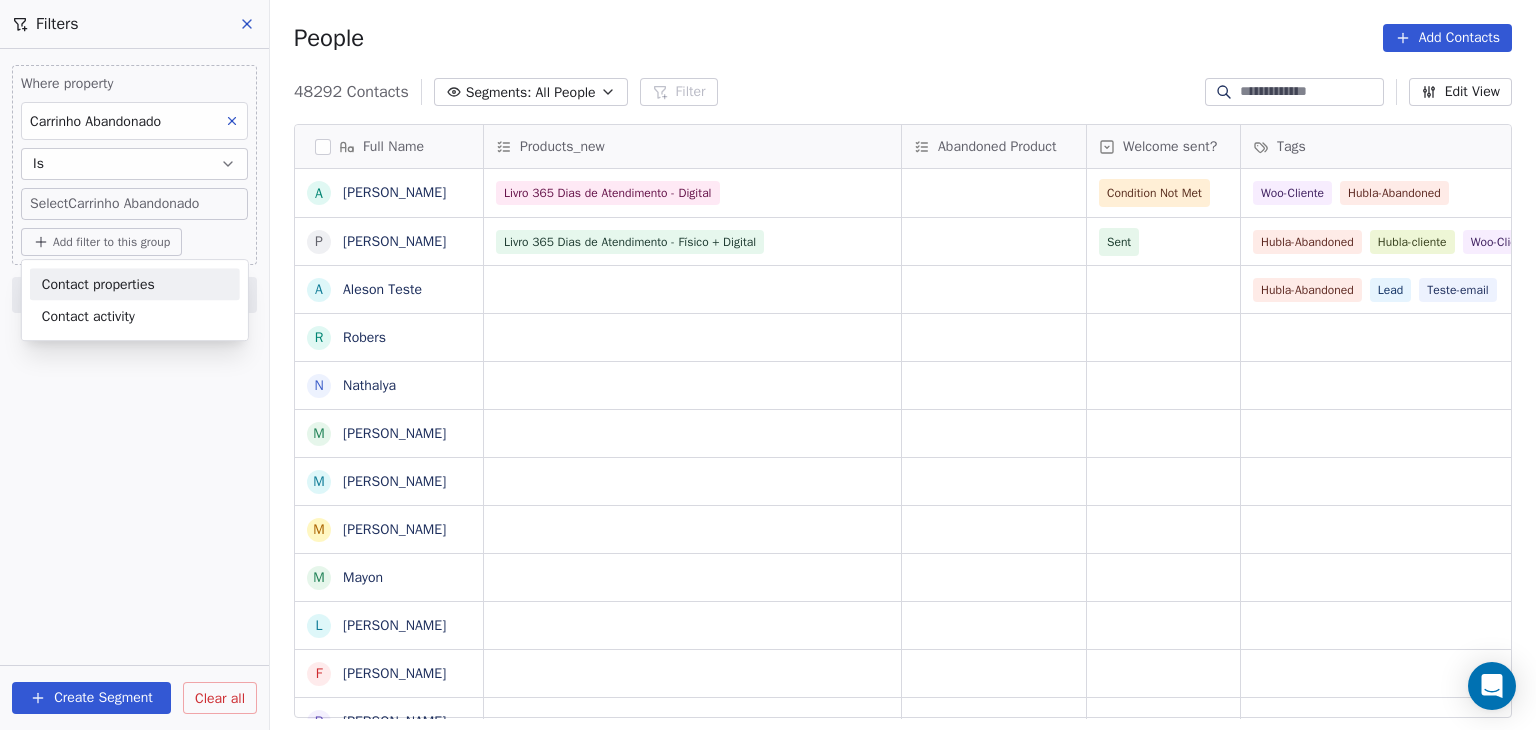 click on "Contact properties" at bounding box center [98, 284] 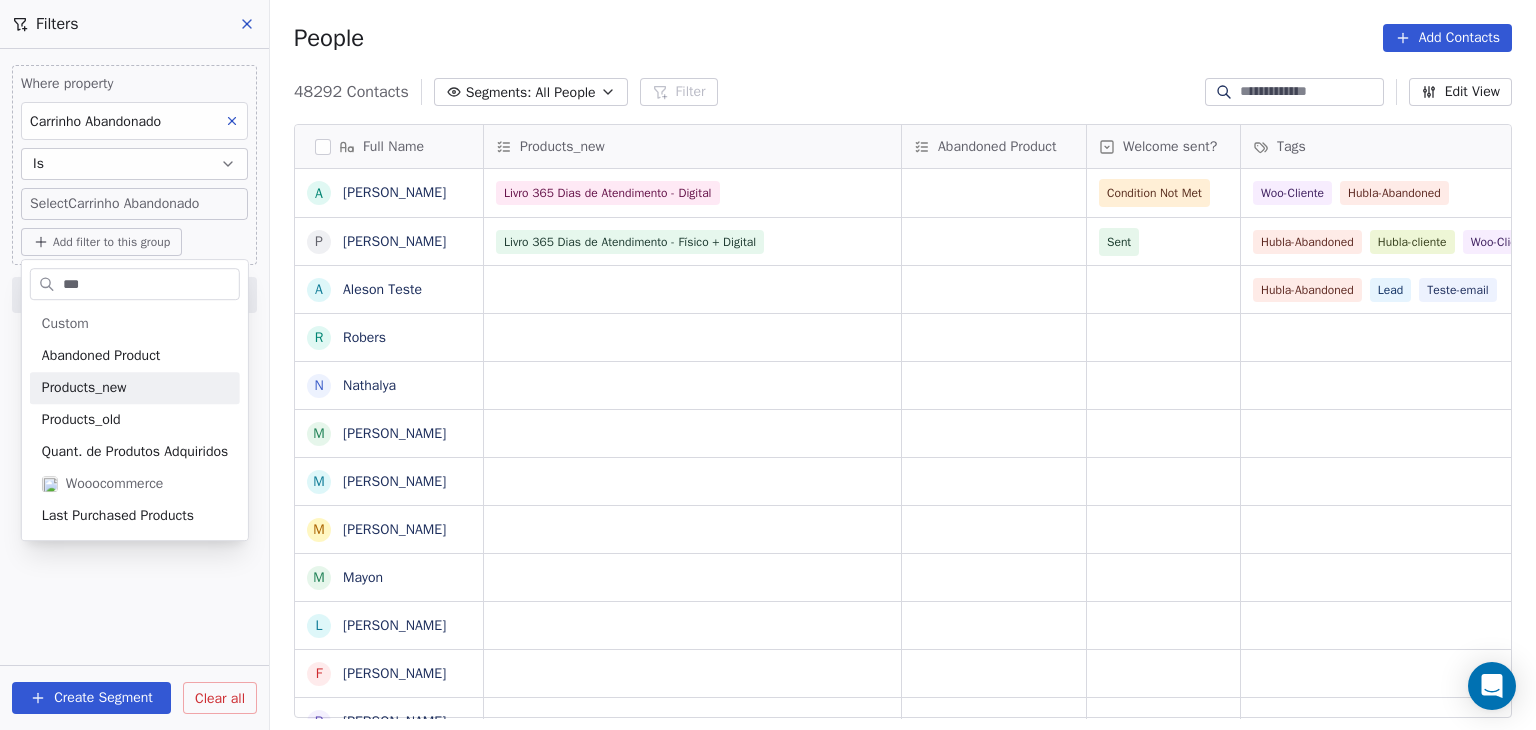 type on "***" 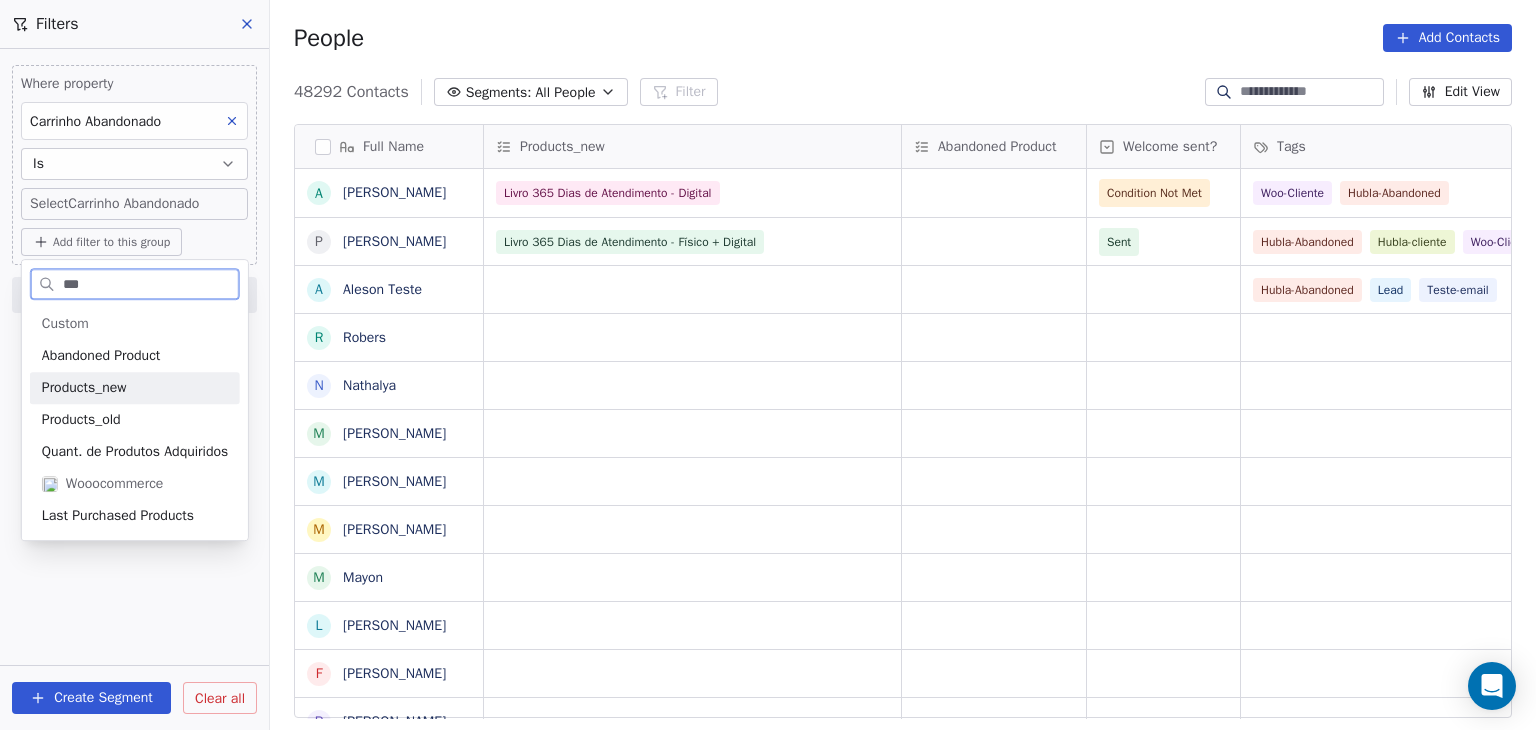 click on "Products_new" at bounding box center (84, 388) 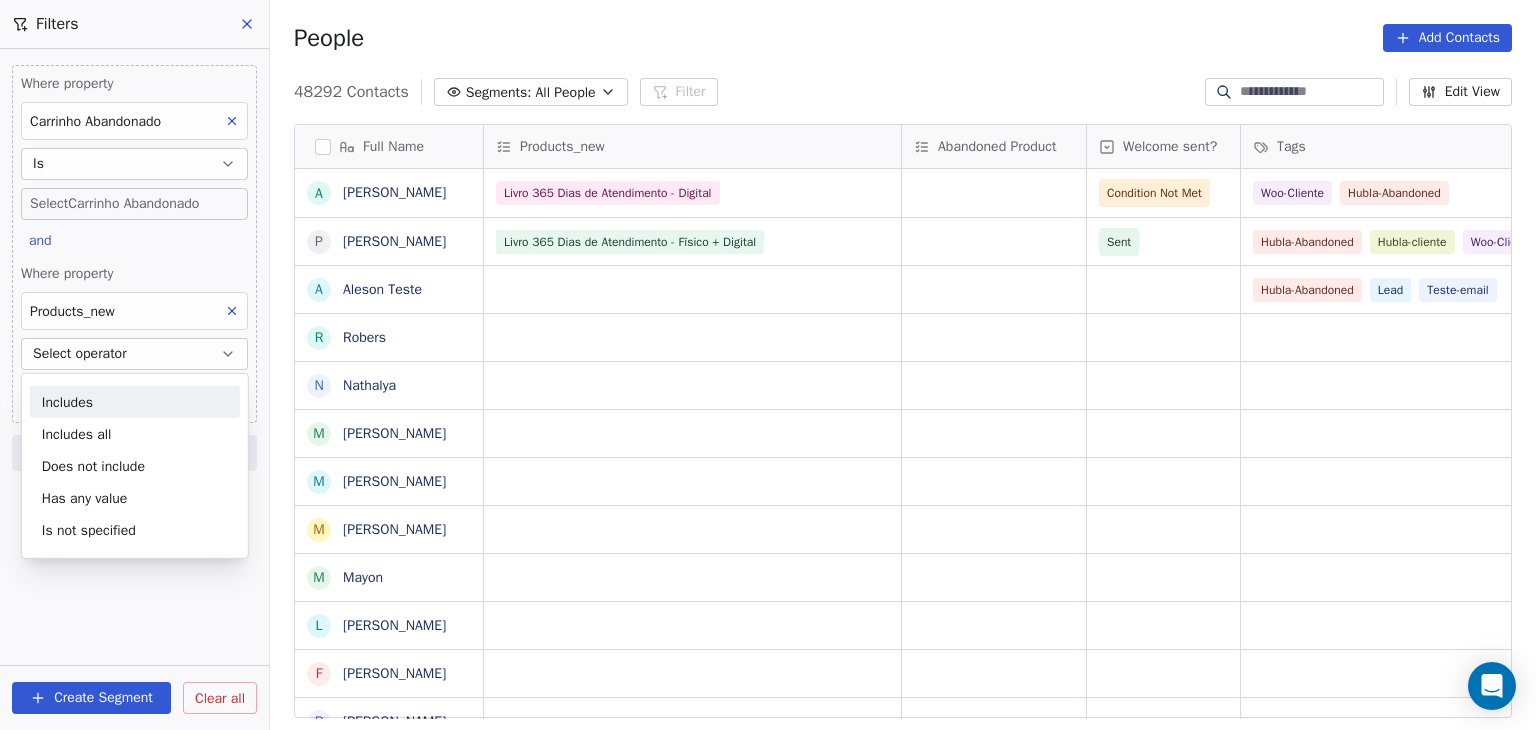 click on "Includes" at bounding box center (135, 402) 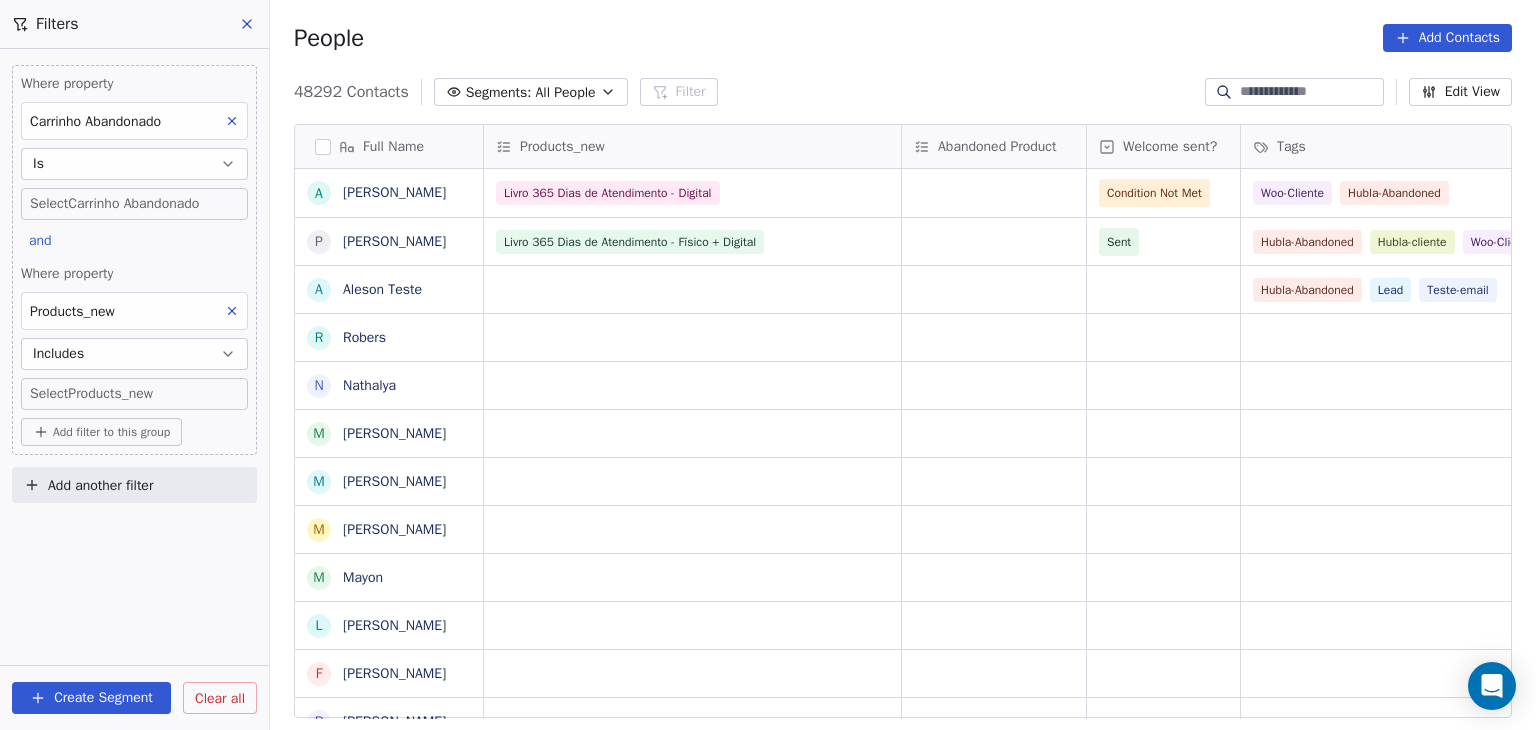 click on "Branding.lab Contacts People Marketing Workflows Campaigns Sales Pipelines Sequences Beta Tools Apps AI Agents Help & Support Filters Where property   Carrinho Abandonado   Is Select  Carrinho Abandonado and Where property   Products_new   Includes Select  Products_new Add filter to this group Add another filter  Create Segment Clear all People  Add Contacts 48292 Contacts Segments: All People Filter  Edit View Tag Add to Sequence Full Name A [PERSON_NAME] [PERSON_NAME] P Priscilla Campelo Ramos A Aleson Teste R Robers N Nathalya M [PERSON_NAME] [PERSON_NAME] L [PERSON_NAME] F [PERSON_NAME] S [PERSON_NAME] J [PERSON_NAME] S [PERSON_NAME] J [PERSON_NAME] S Solange S [PERSON_NAME] C [PERSON_NAME] S Sivoneide t [EMAIL_ADDRESS][DOMAIN_NAME] J [PERSON_NAME] M [PERSON_NAME] a [PERSON_NAME] v [EMAIL_ADDRESS][DOMAIN_NAME] V [PERSON_NAME] A [PERSON_NAME] T [PERSON_NAME] T Taila S Stephany Products_new Abandoned Product Welcome sent? Tags Status no beehiiv Tags Email MKT Email Marketing Consent Sent Lead" at bounding box center (768, 365) 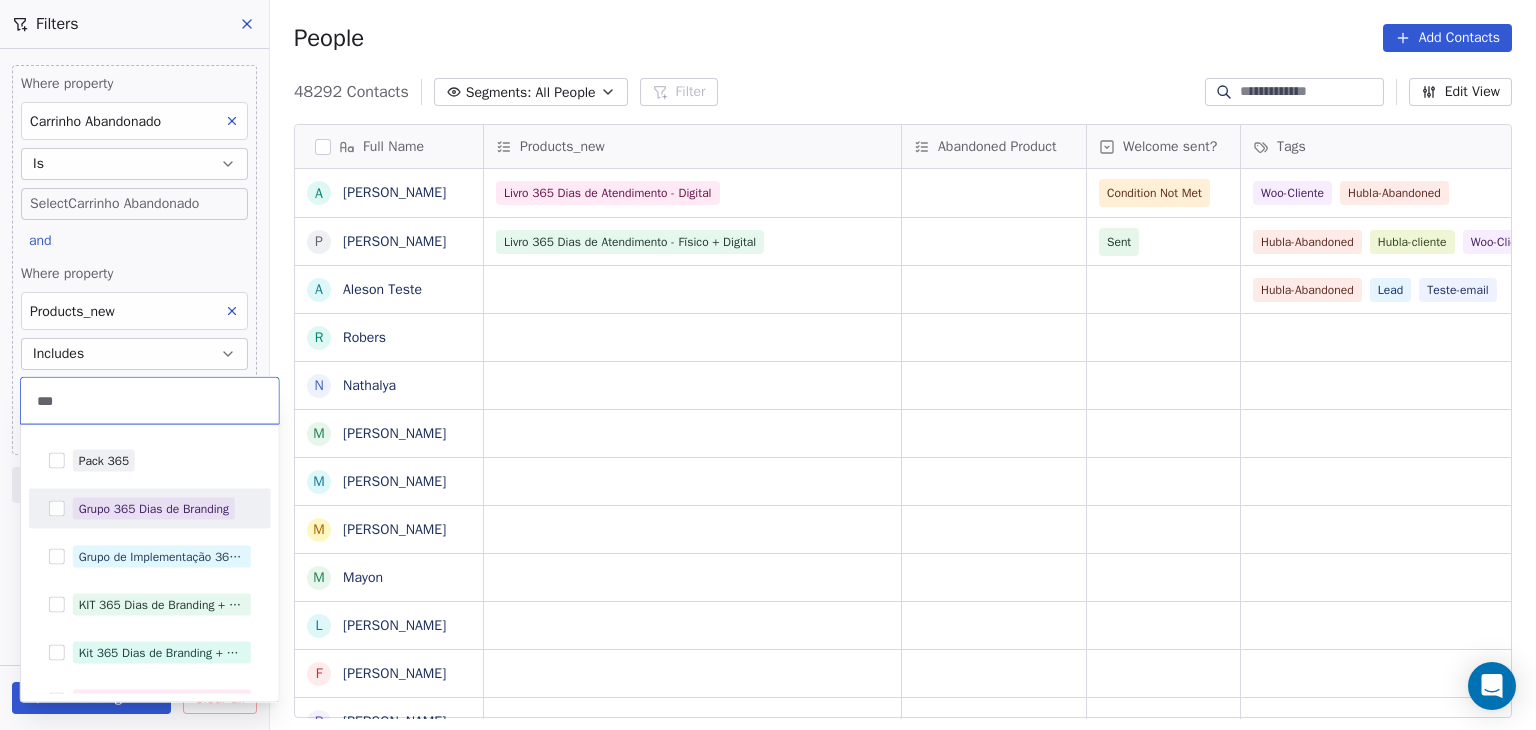 type on "***" 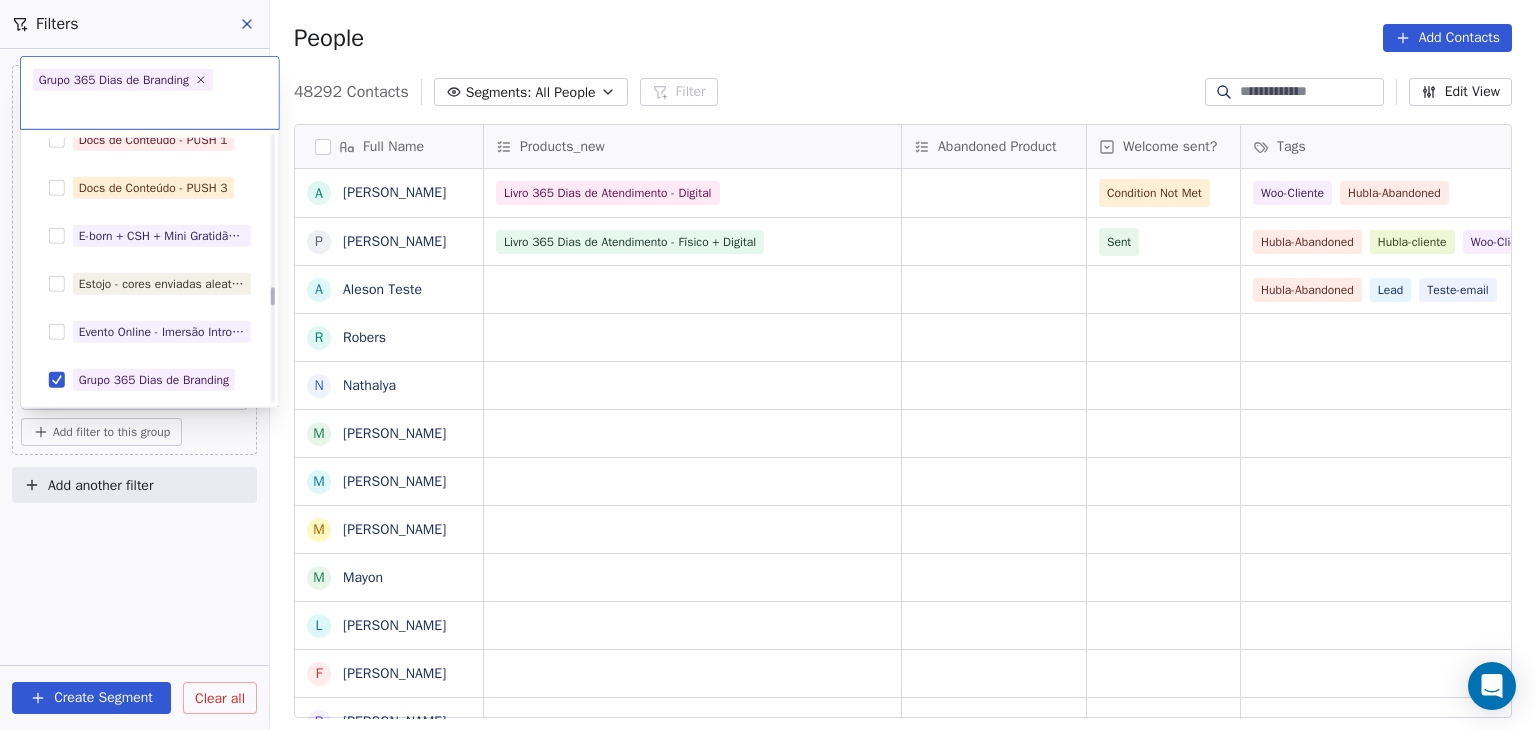 click on "Branding.lab Contacts People Marketing Workflows Campaigns Sales Pipelines Sequences Beta Tools Apps AI Agents Help & Support Filters Where property   Carrinho Abandonado   Is Select  Carrinho Abandonado and Where property   Products_new   Includes Select  Products_new Add filter to this group Add another filter  Create Segment Clear all People  Add Contacts 48292 Contacts Segments: All People Filter  Edit View Tag Add to Sequence Full Name A [PERSON_NAME] [PERSON_NAME] P Priscilla Campelo Ramos A Aleson Teste R Robers N Nathalya M [PERSON_NAME] [PERSON_NAME] L [PERSON_NAME] F [PERSON_NAME] S [PERSON_NAME] J [PERSON_NAME] S [PERSON_NAME] J [PERSON_NAME] S Solange S [PERSON_NAME] C [PERSON_NAME] S Sivoneide t [EMAIL_ADDRESS][DOMAIN_NAME] J [PERSON_NAME] M [PERSON_NAME] a [PERSON_NAME] v [EMAIL_ADDRESS][DOMAIN_NAME] V [PERSON_NAME] A [PERSON_NAME] T [PERSON_NAME] T Taila S Stephany Products_new Abandoned Product Welcome sent? Tags Status no beehiiv Tags Email MKT Email Marketing Consent Sent Lead" at bounding box center (768, 365) 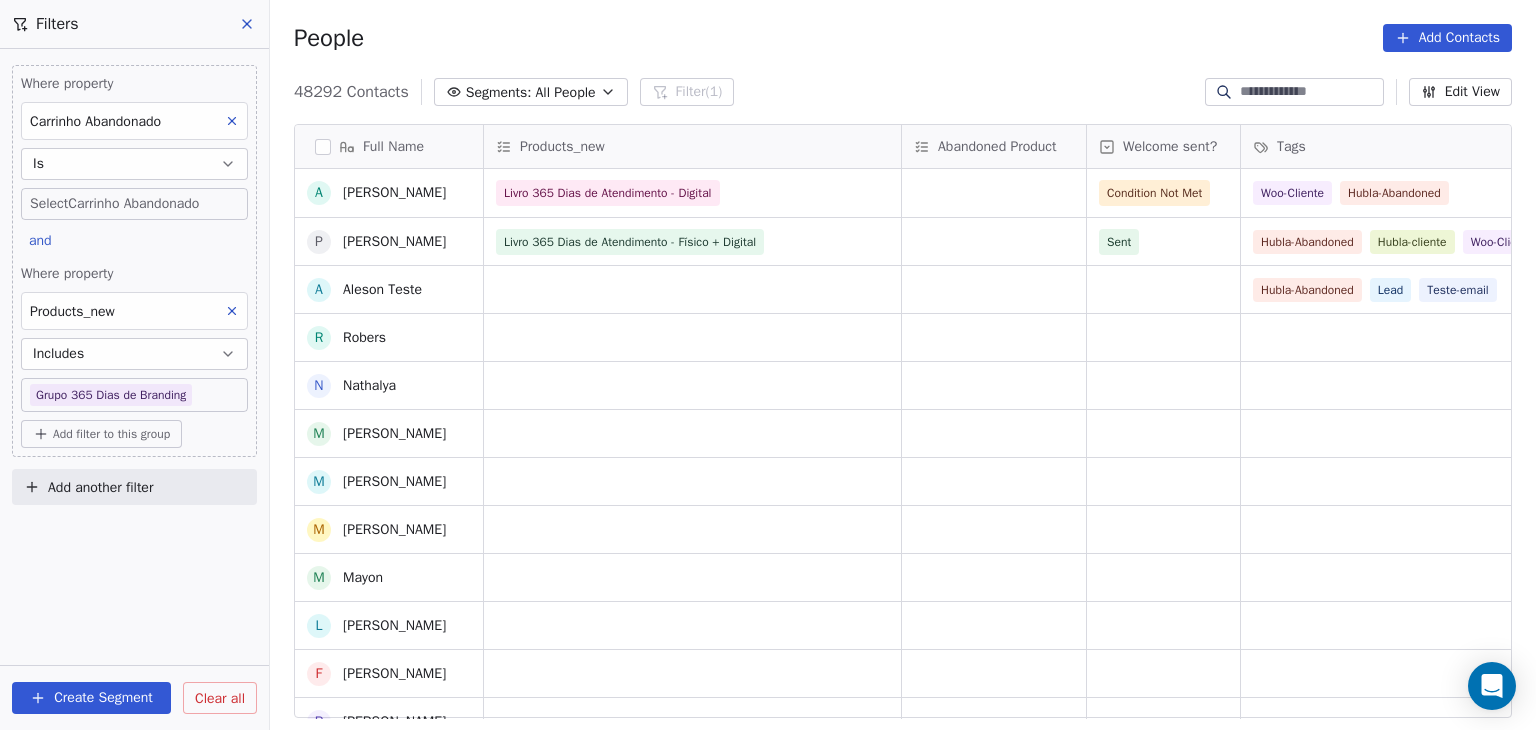 scroll, scrollTop: 0, scrollLeft: 0, axis: both 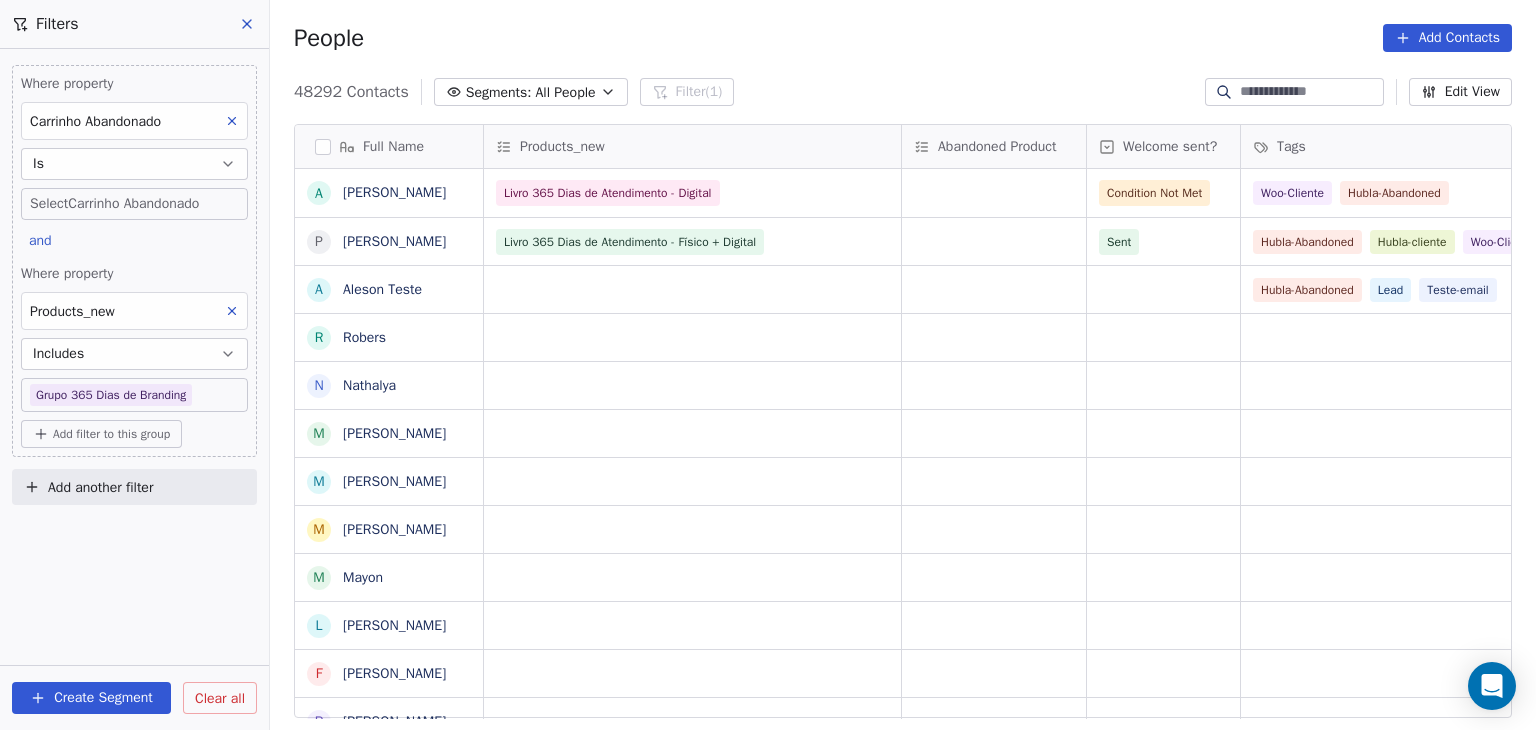 click on "Full Name A [PERSON_NAME] P [PERSON_NAME] A [PERSON_NAME] R Robers N [PERSON_NAME] M Mayon L [PERSON_NAME] F [PERSON_NAME] S Samara J [PERSON_NAME] S [PERSON_NAME] J [PERSON_NAME] S Solange S [PERSON_NAME] C [PERSON_NAME] S [PERSON_NAME] t [EMAIL_ADDRESS][DOMAIN_NAME] J [PERSON_NAME] M [PERSON_NAME] a [PERSON_NAME] v [EMAIL_ADDRESS][DOMAIN_NAME] V [PERSON_NAME] A [PERSON_NAME] T [PERSON_NAME] T Taila S Stephany Products_new Abandoned Product Welcome sent? Tags Status no beehiiv Tags Email MKT Email Marketing Consent Livro 365 Dias de Atendimento - Digital Condition Not Met Woo-Cliente Hubla-Abandoned Subscribed Livro 365 Dias de Atendimento - Físico + Digital Sent Hubla-Abandoned Hubla-cliente Woo-Cliente Subscribed Hubla-Abandoned Lead Teste-email Lead Lista-de-Espera-Club Subscribed Lead emkt_365 dias de branding emkt_45praticas Subscribed Lead emkt_45praticas Subscribed Lead emkt_vve-curso-lead emkt_365da-lead Subscribed Lead emkt_vve-curso-lead Lead" at bounding box center (903, 429) 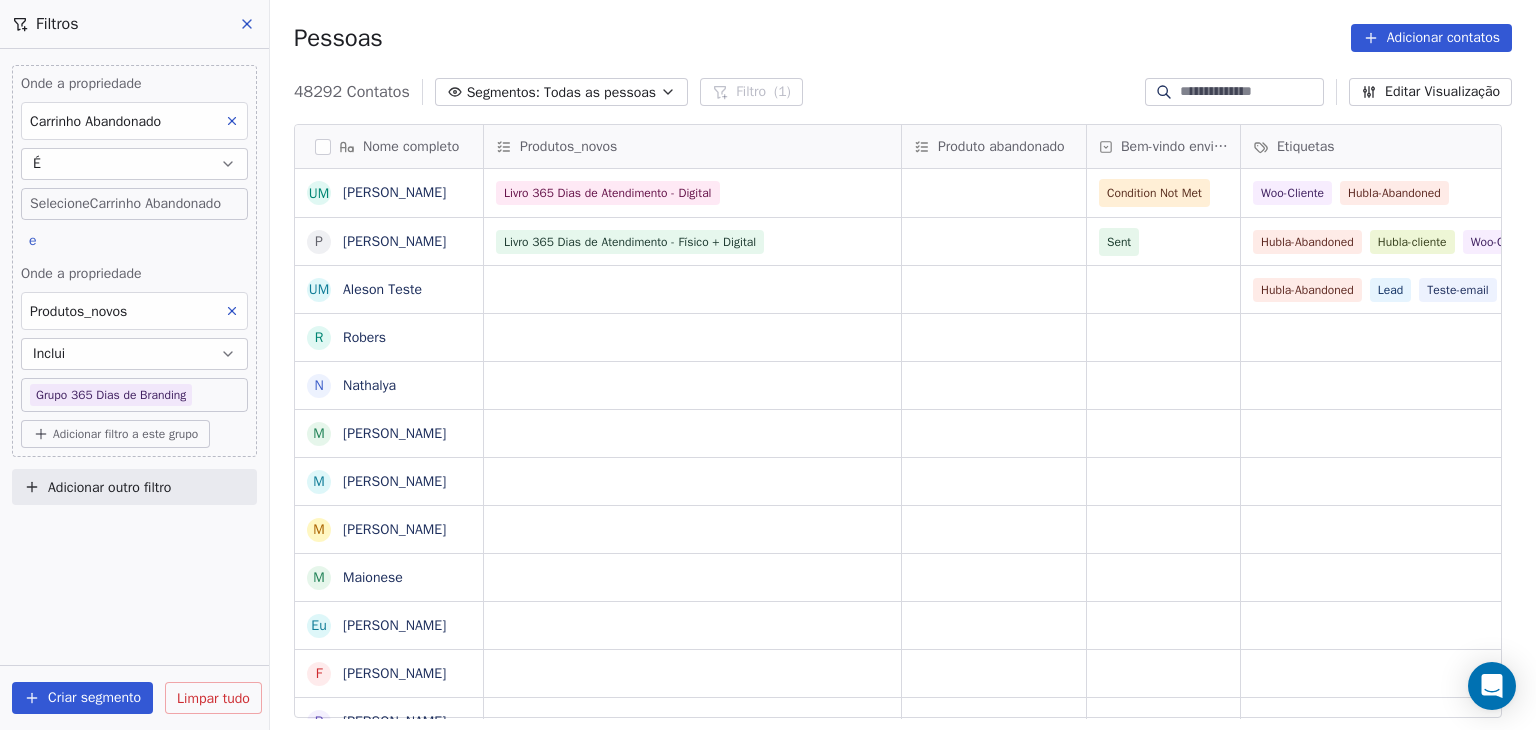scroll, scrollTop: 626, scrollLeft: 1240, axis: both 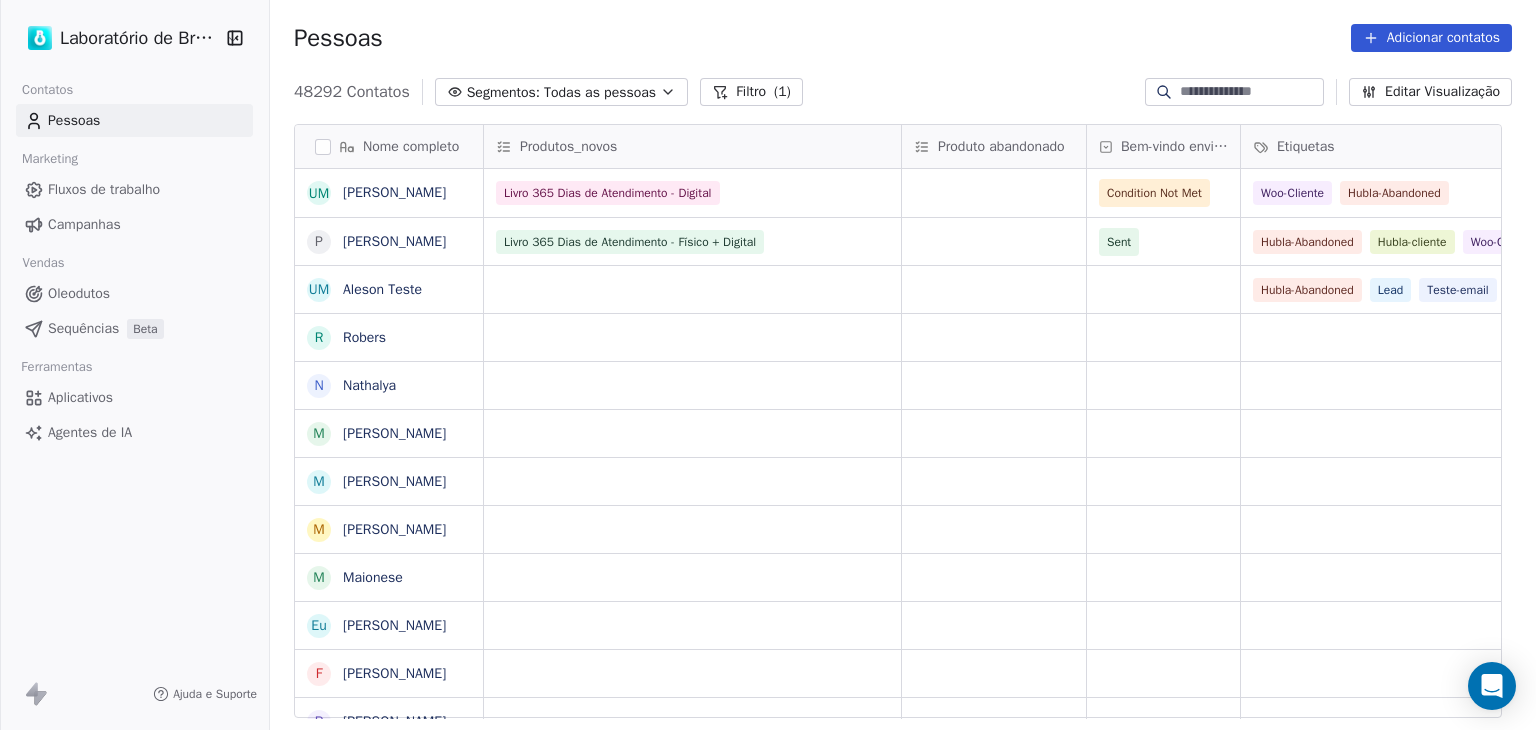 click on "(1)" at bounding box center (782, 91) 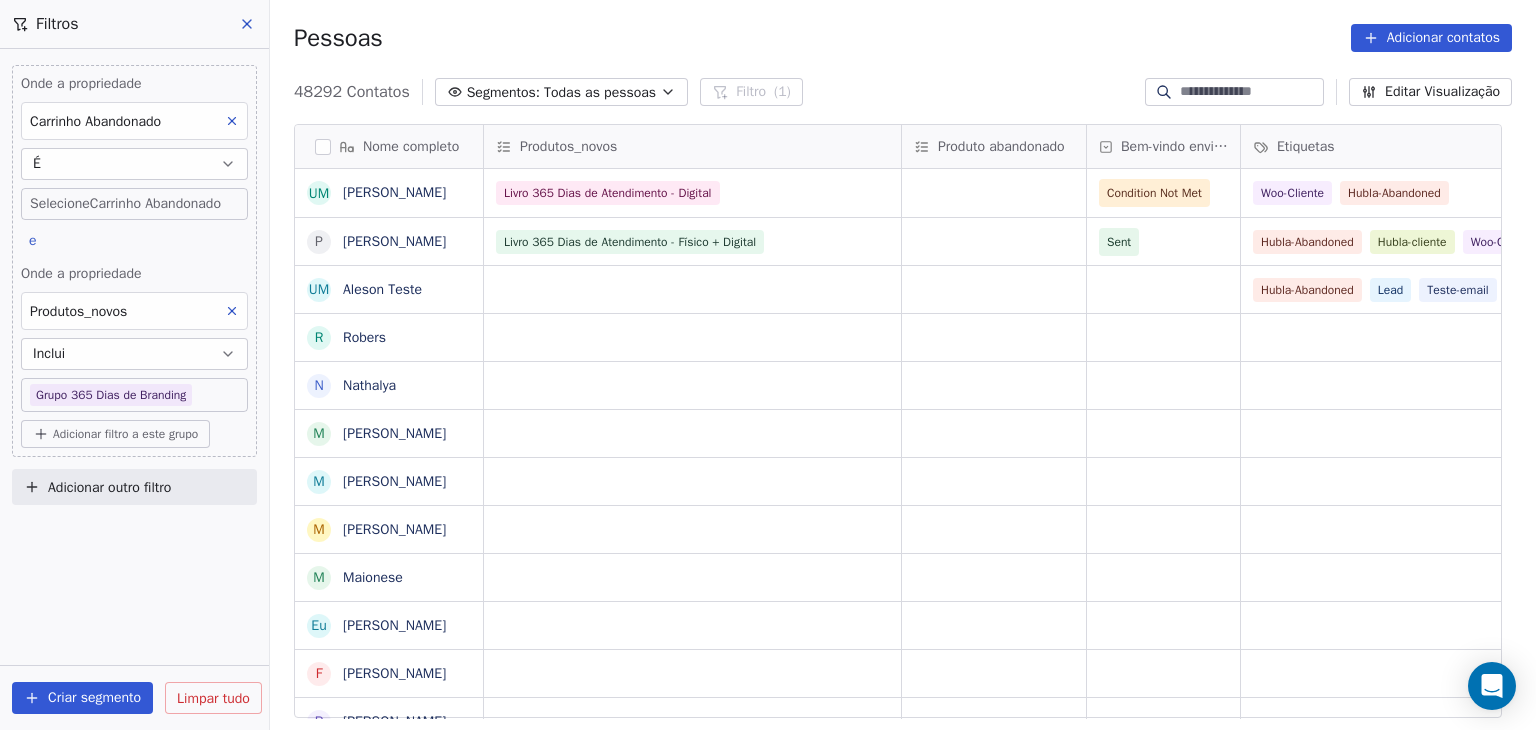 click 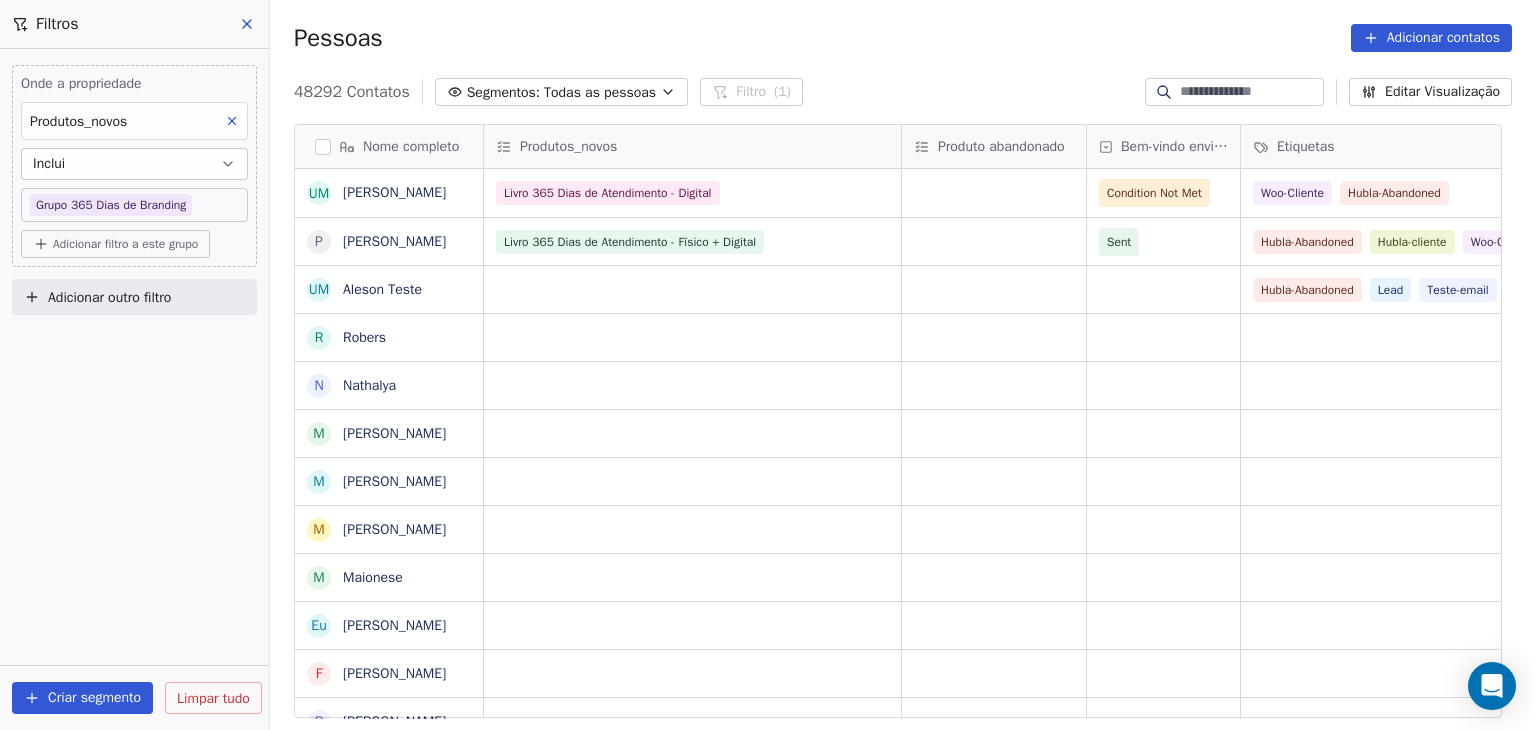 click 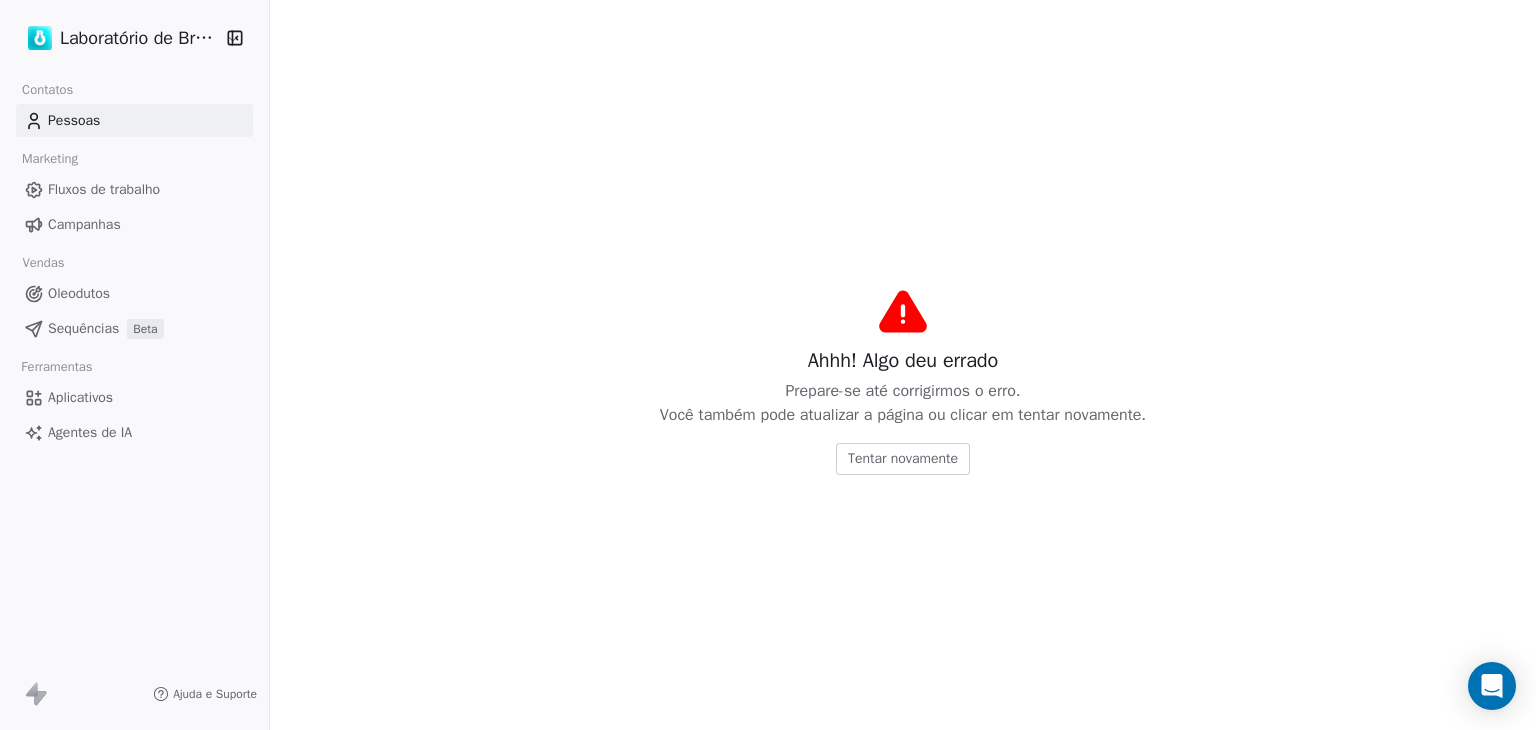 click on "Tentar novamente" at bounding box center (903, 458) 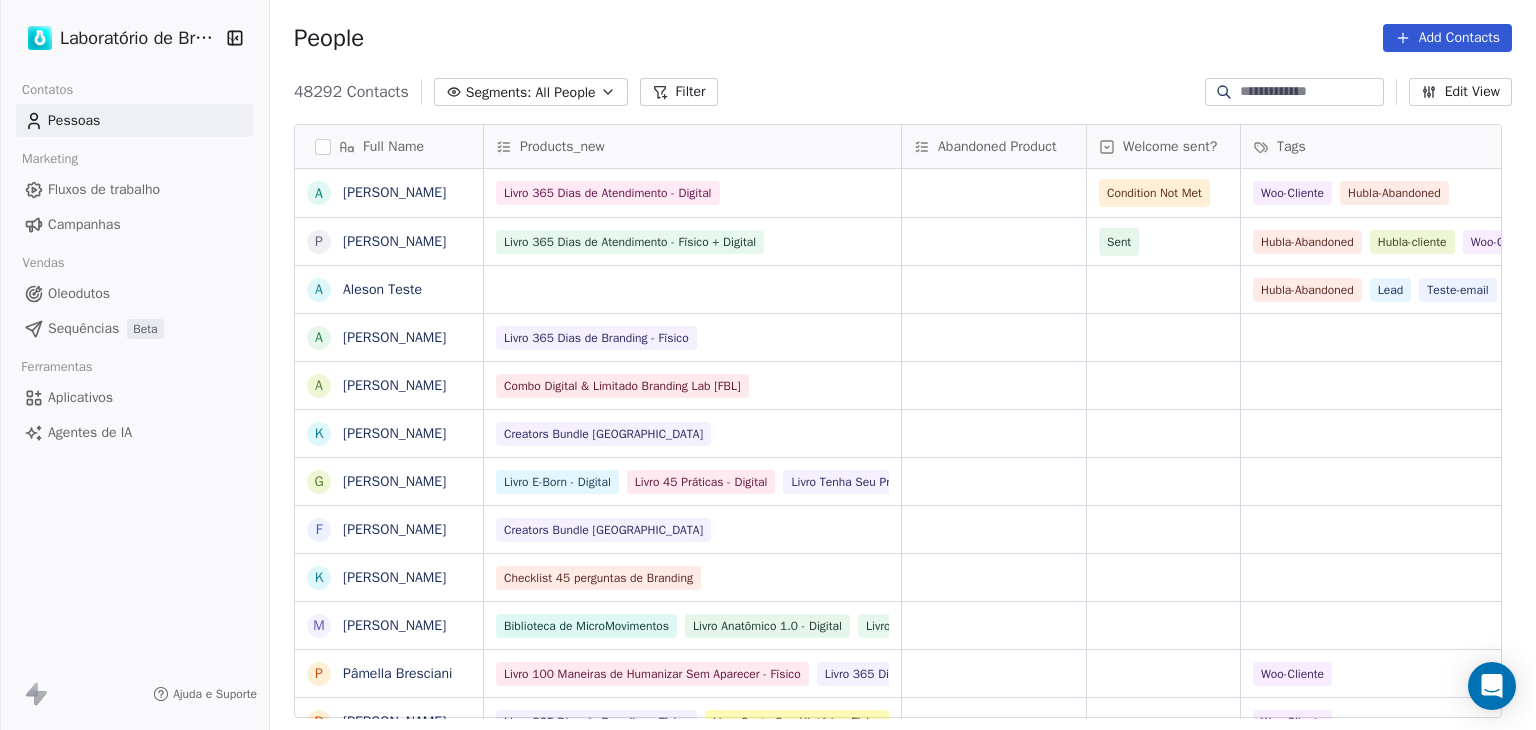 scroll, scrollTop: 16, scrollLeft: 16, axis: both 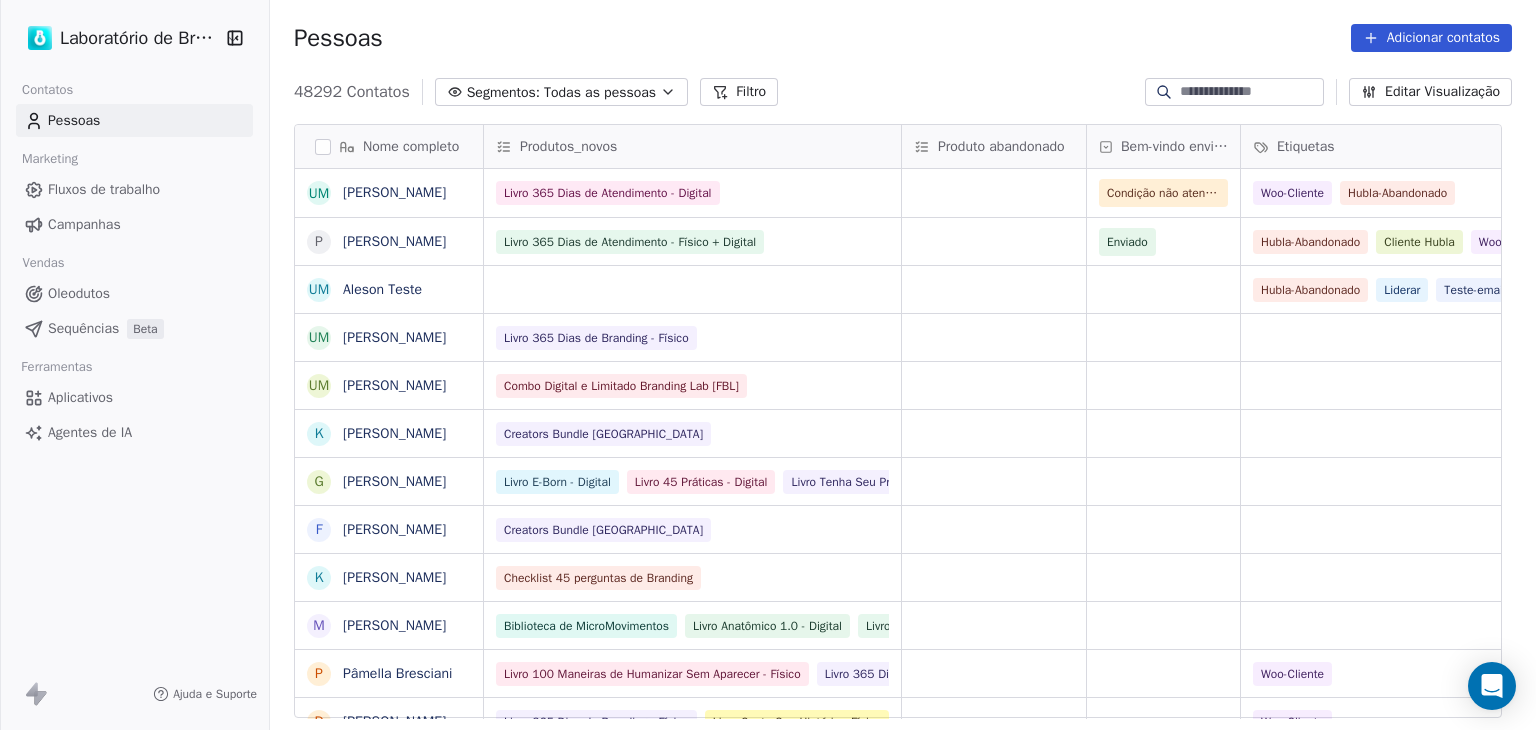 click on "Filtro" at bounding box center [739, 92] 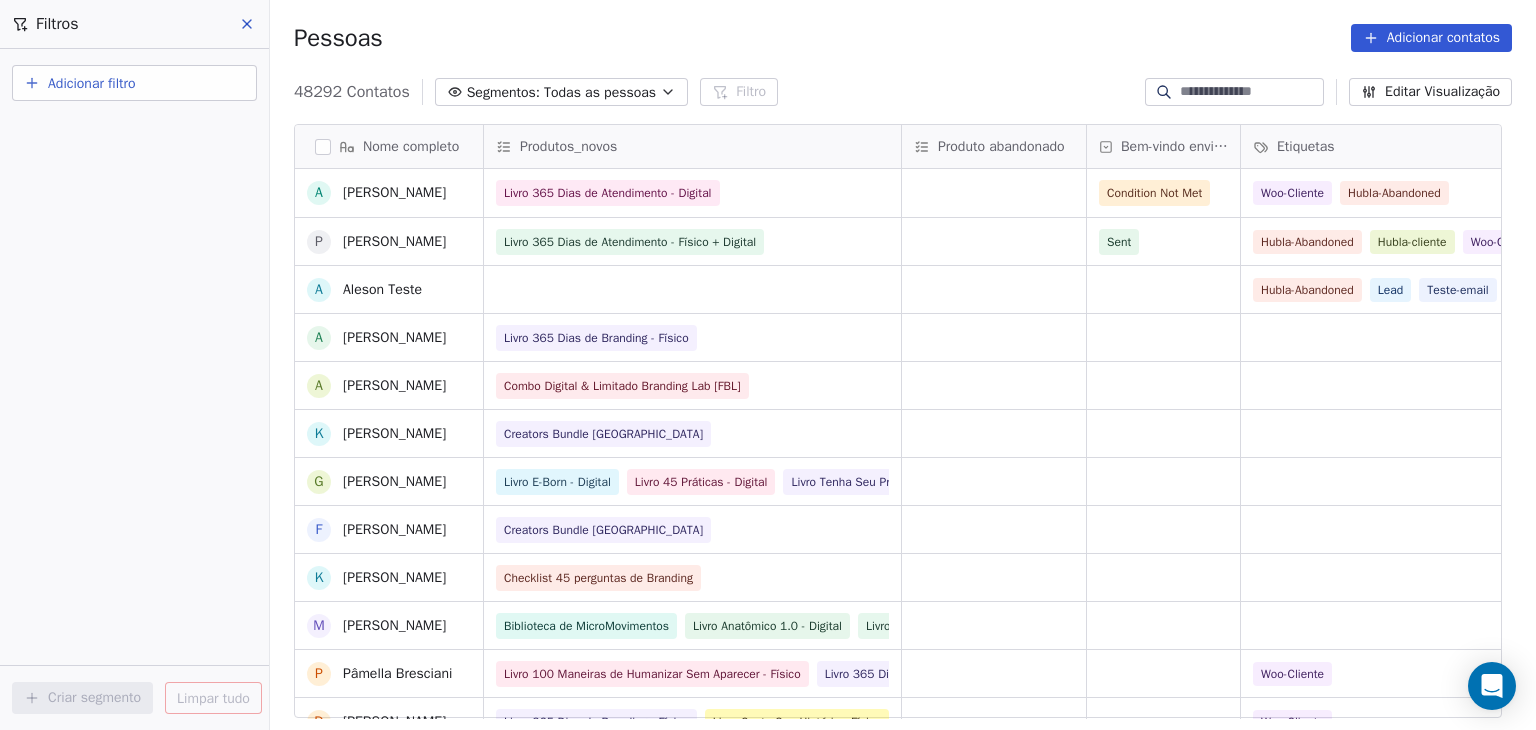 scroll, scrollTop: 200, scrollLeft: 0, axis: vertical 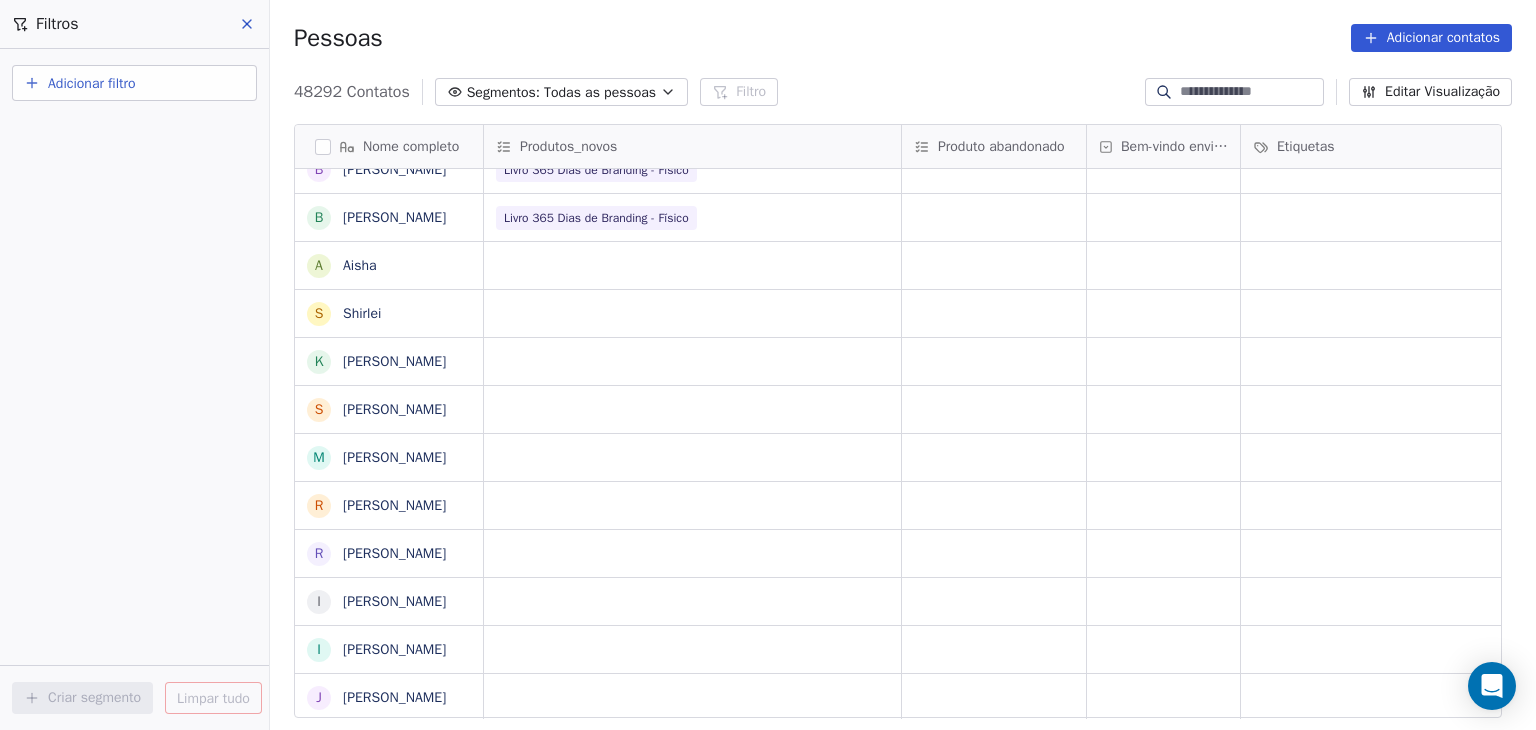 click on "Adicionar filtro" at bounding box center (134, 83) 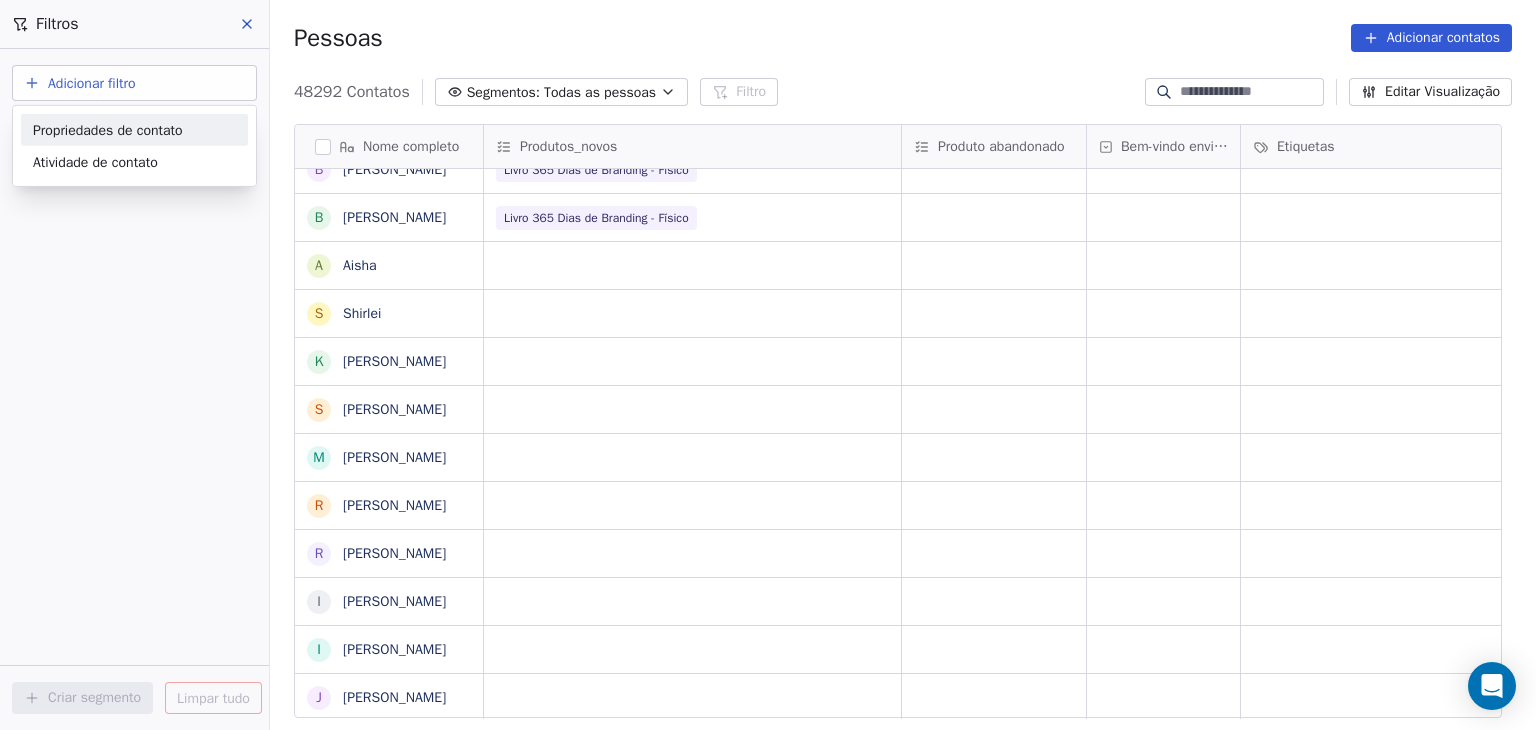 click on "Propriedades de contato" at bounding box center (108, 129) 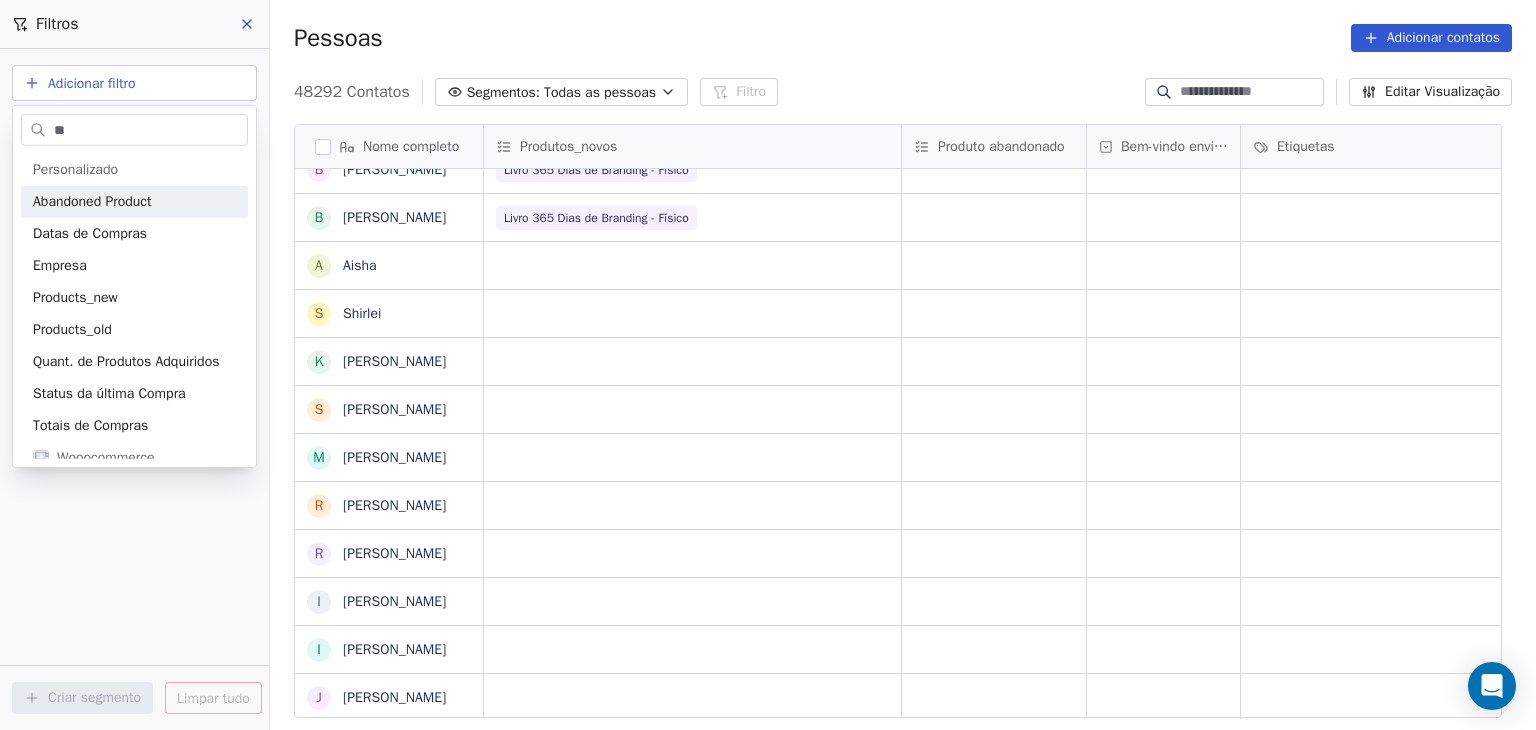 type on "*" 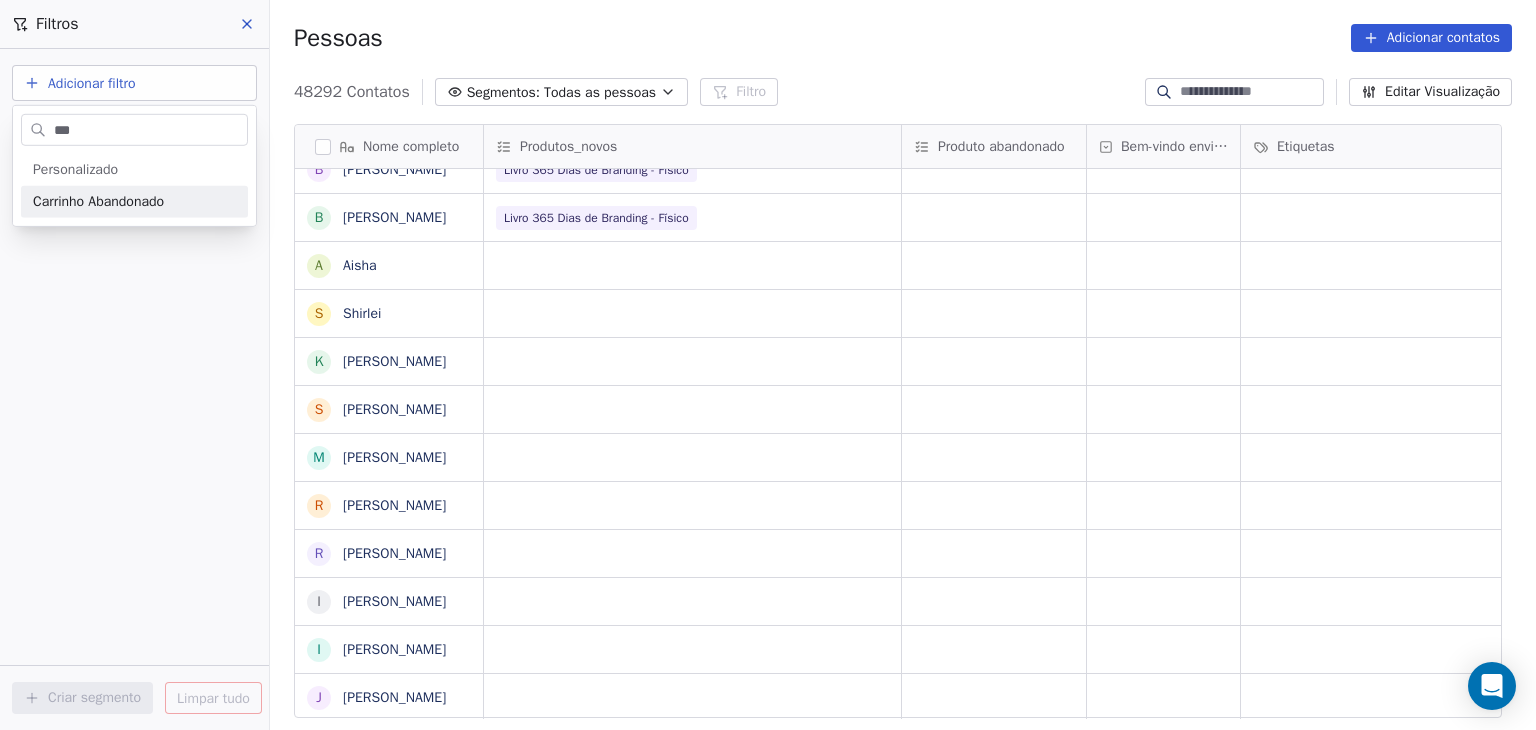 scroll, scrollTop: 0, scrollLeft: 0, axis: both 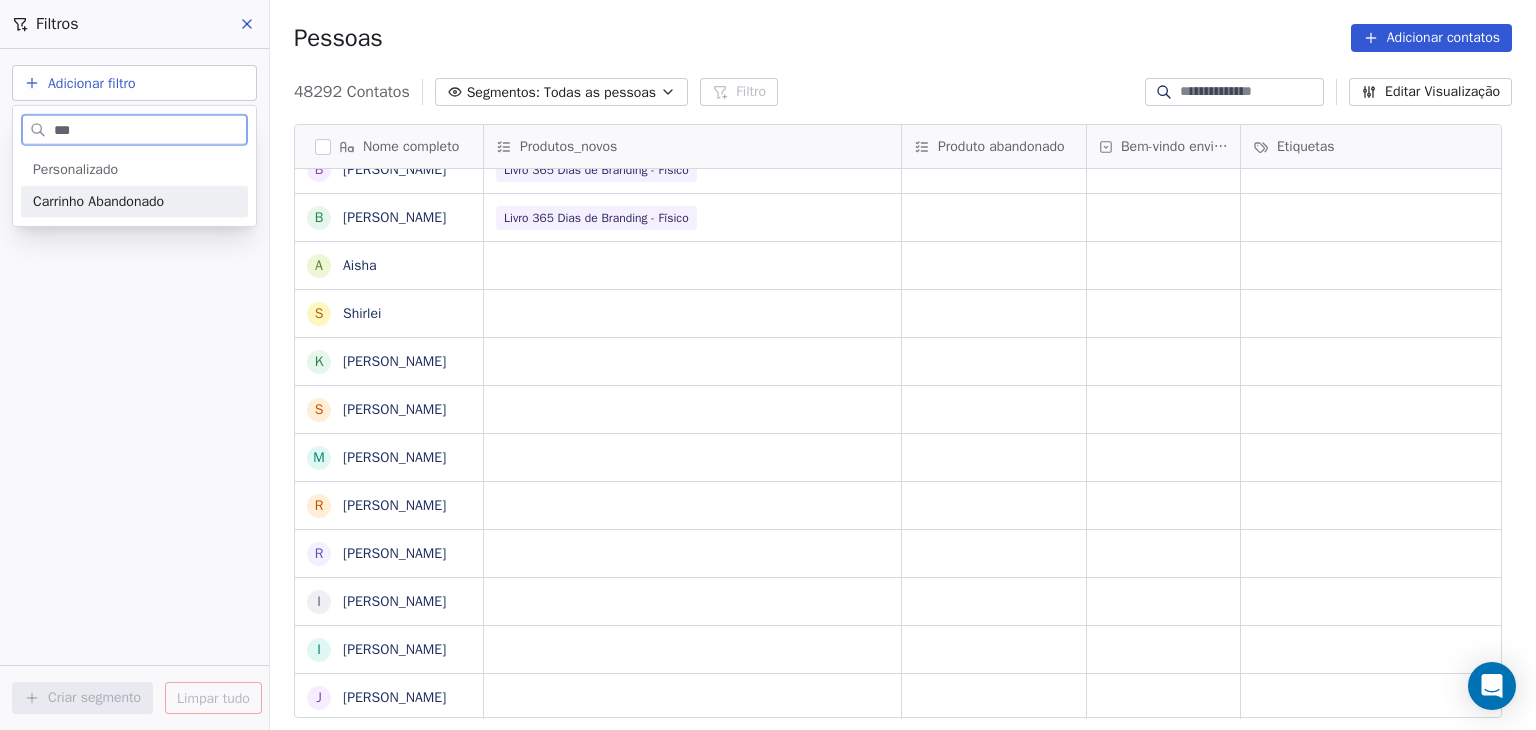 click on "Carrinho Abandonado" at bounding box center [134, 202] 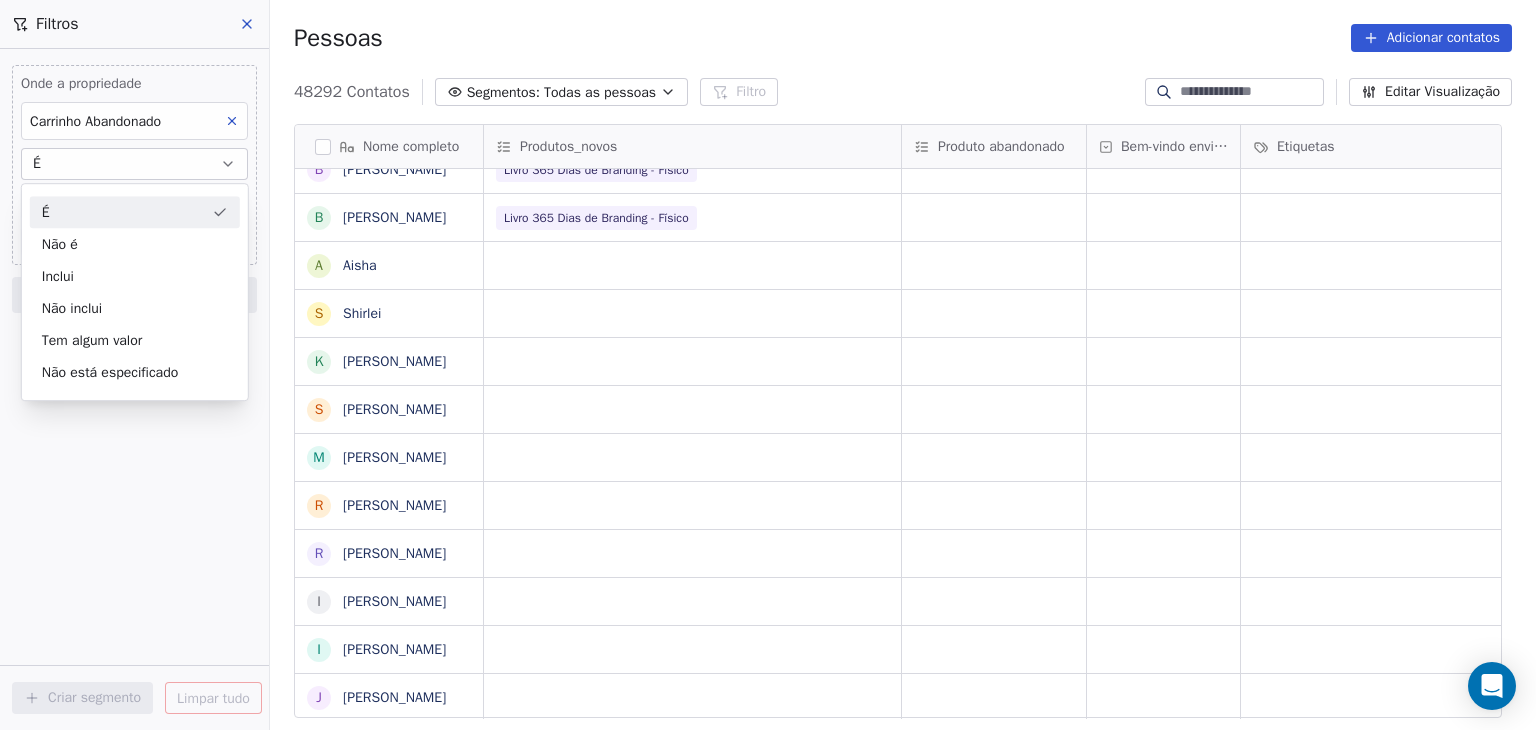 click on "É" at bounding box center (123, 212) 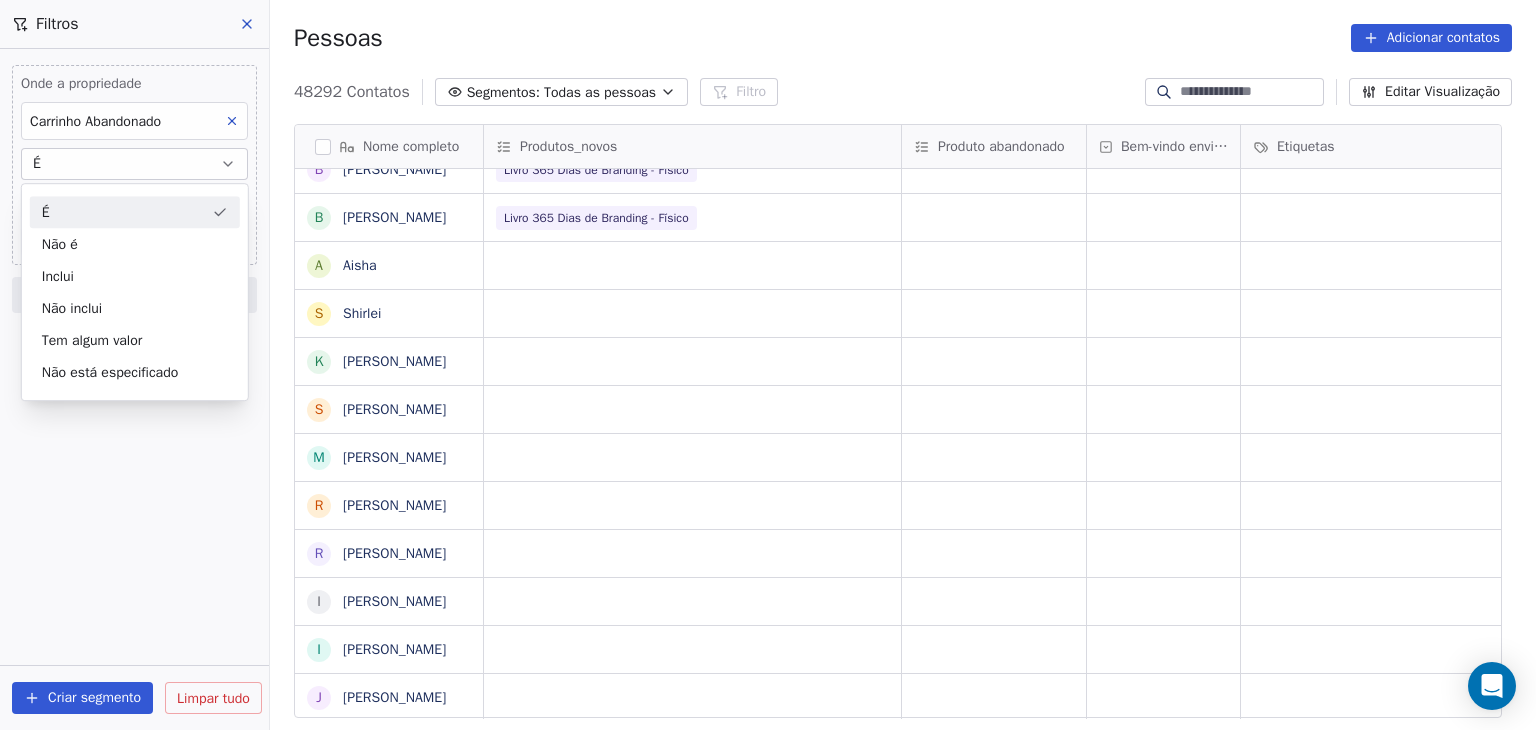 scroll, scrollTop: 0, scrollLeft: 0, axis: both 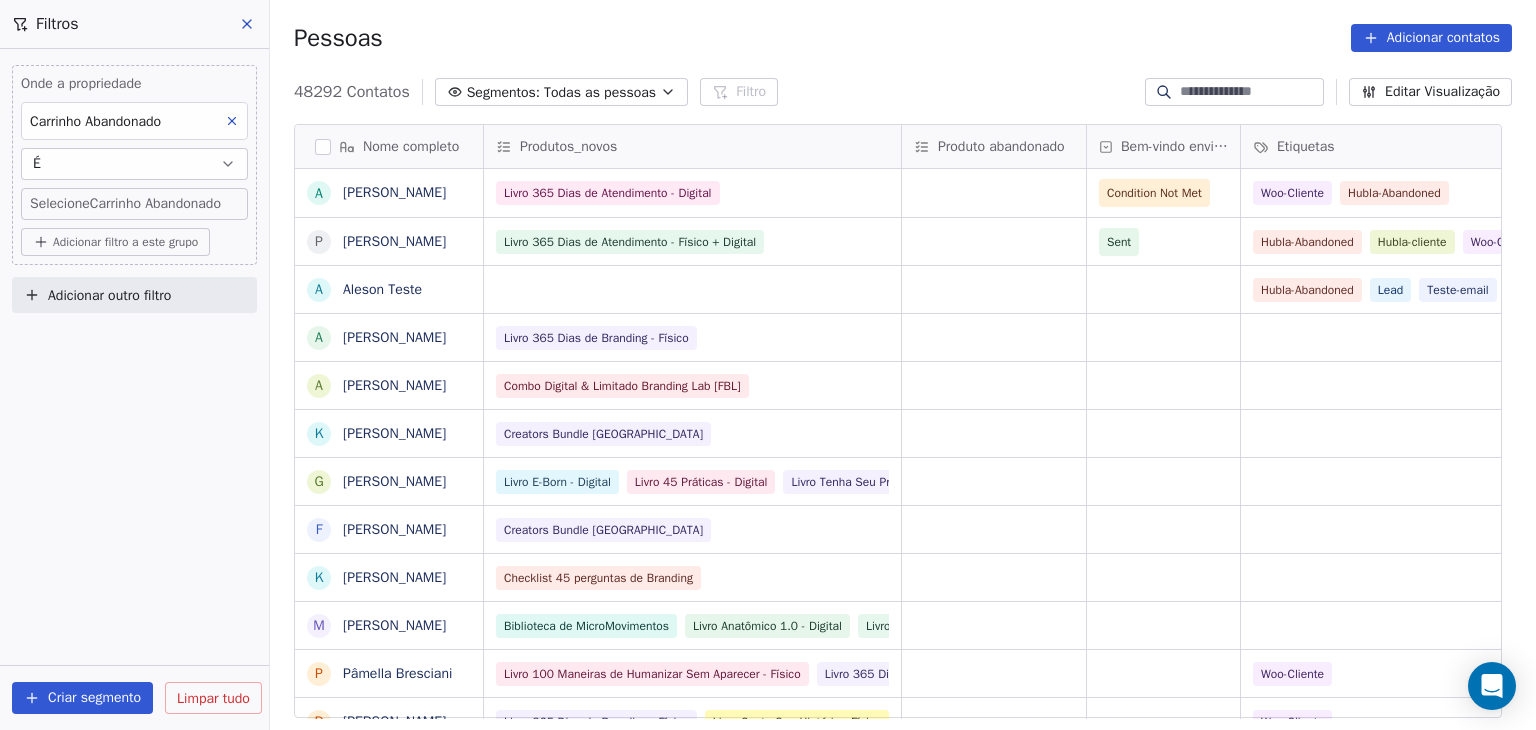 click on "Adicionar filtro a este grupo" at bounding box center [115, 242] 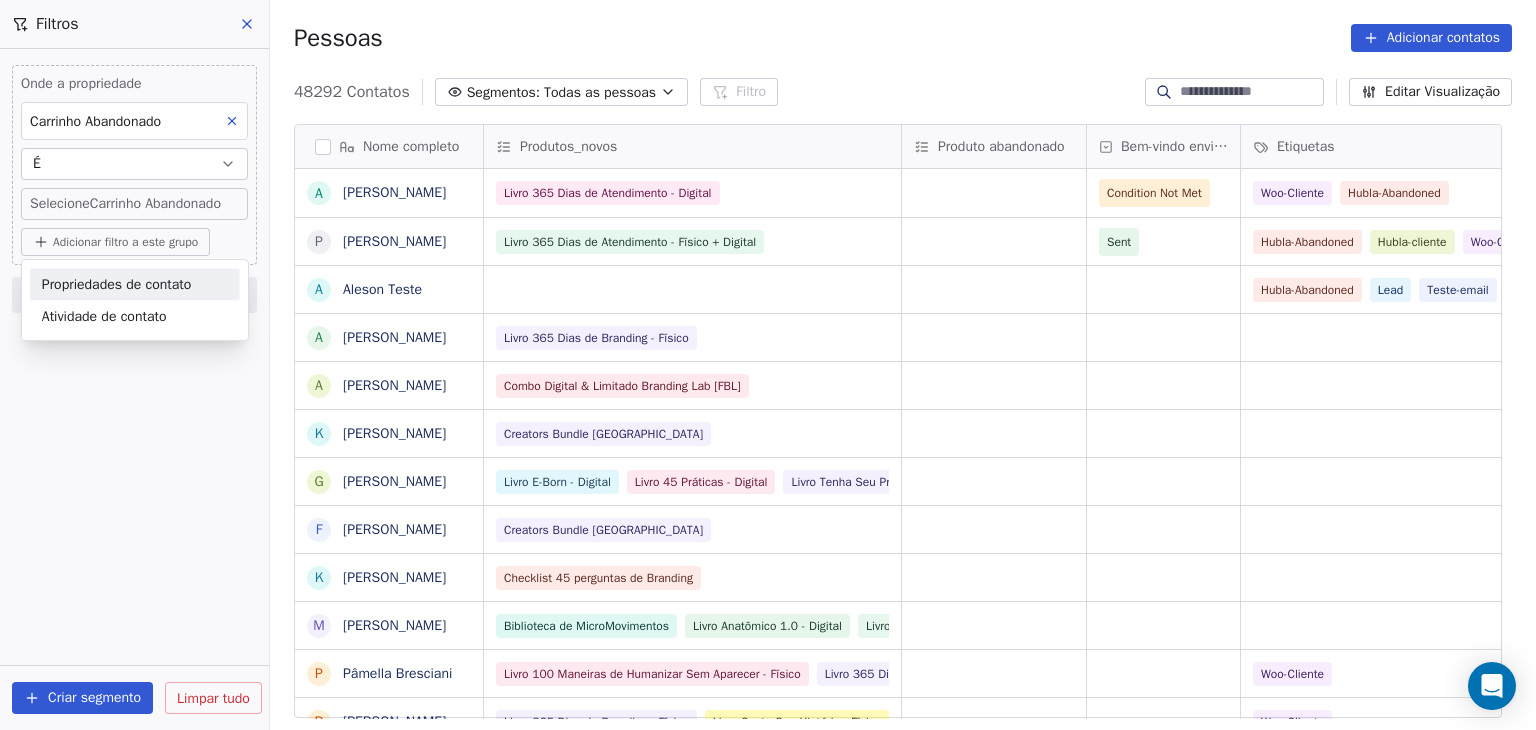 click on "Propriedades de contato" at bounding box center (117, 284) 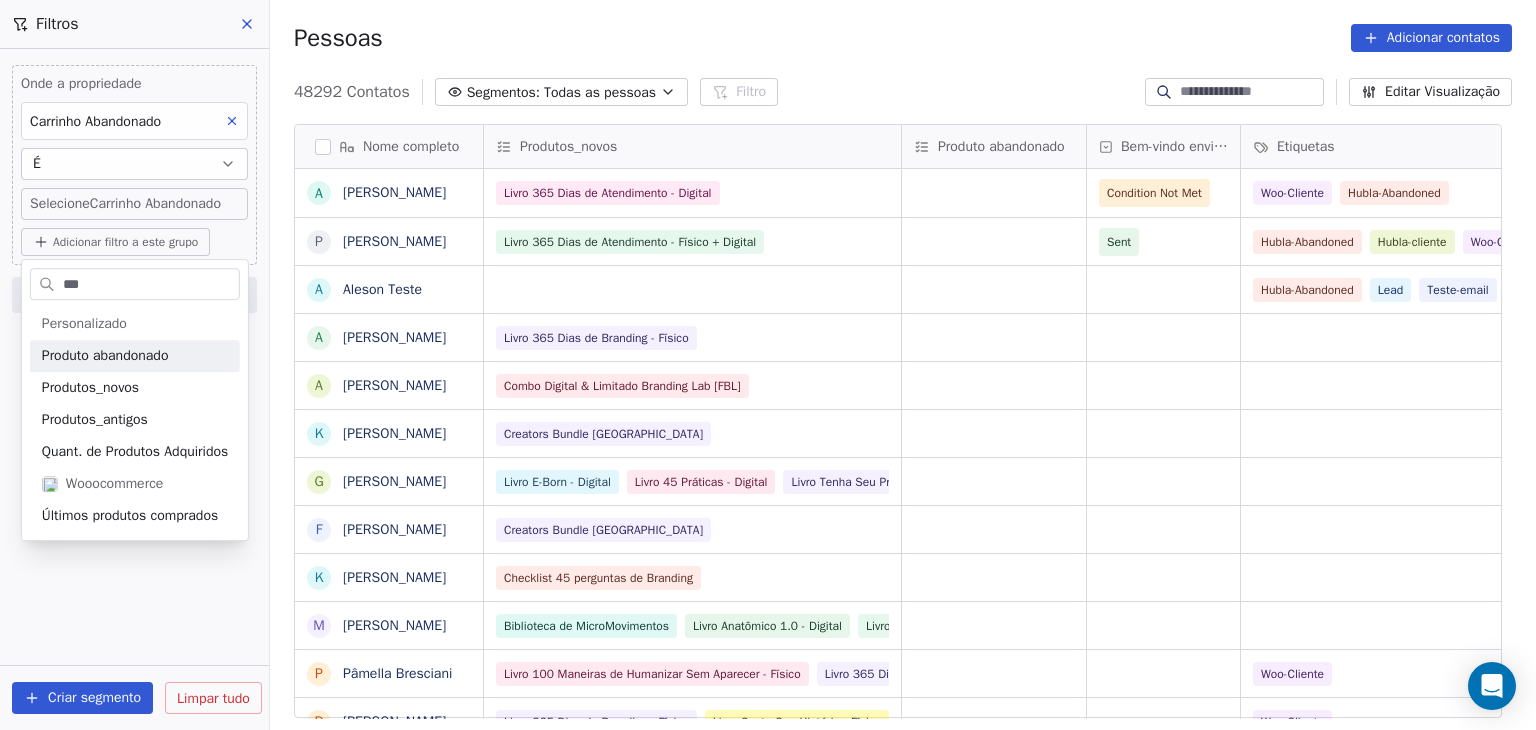 type on "***" 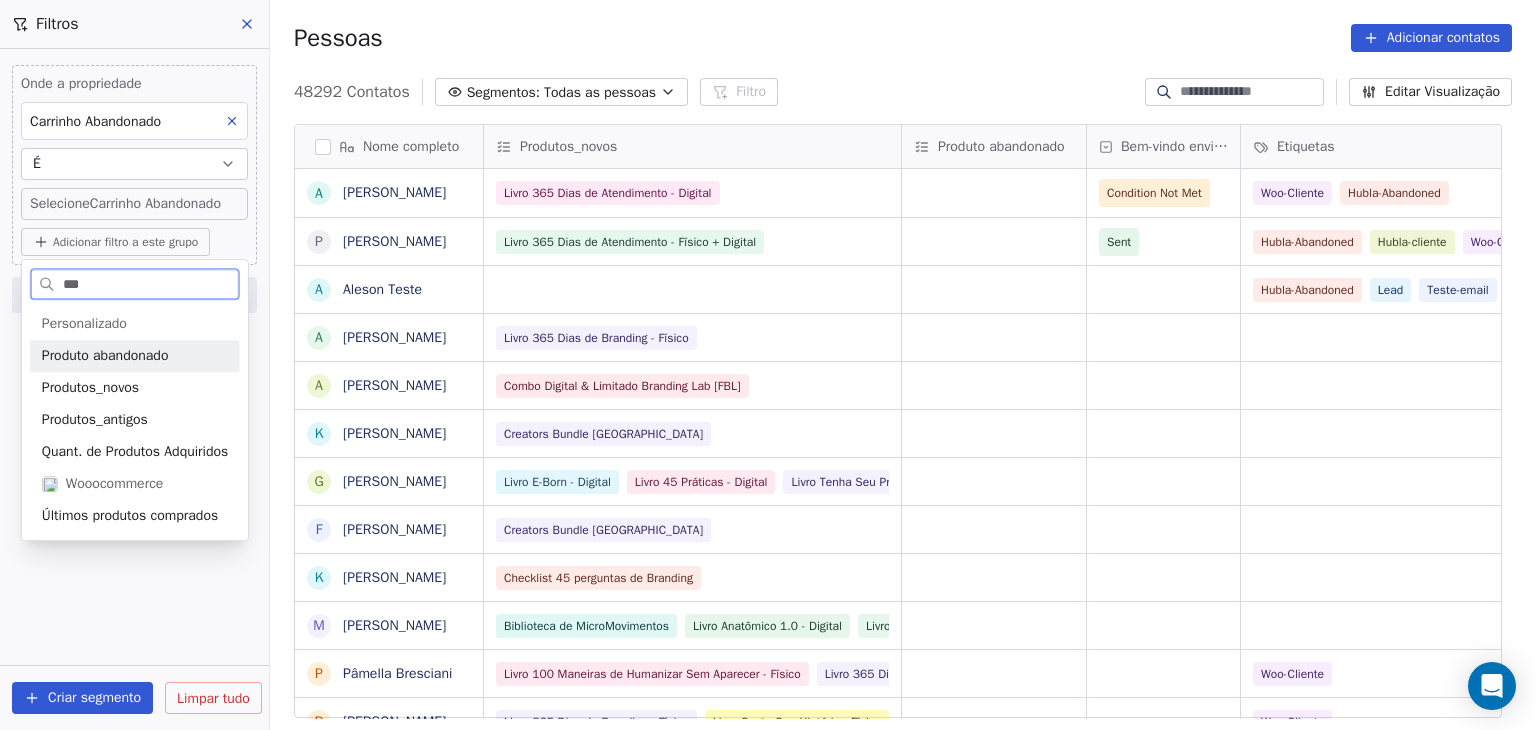 click on "Produto abandonado" at bounding box center [105, 355] 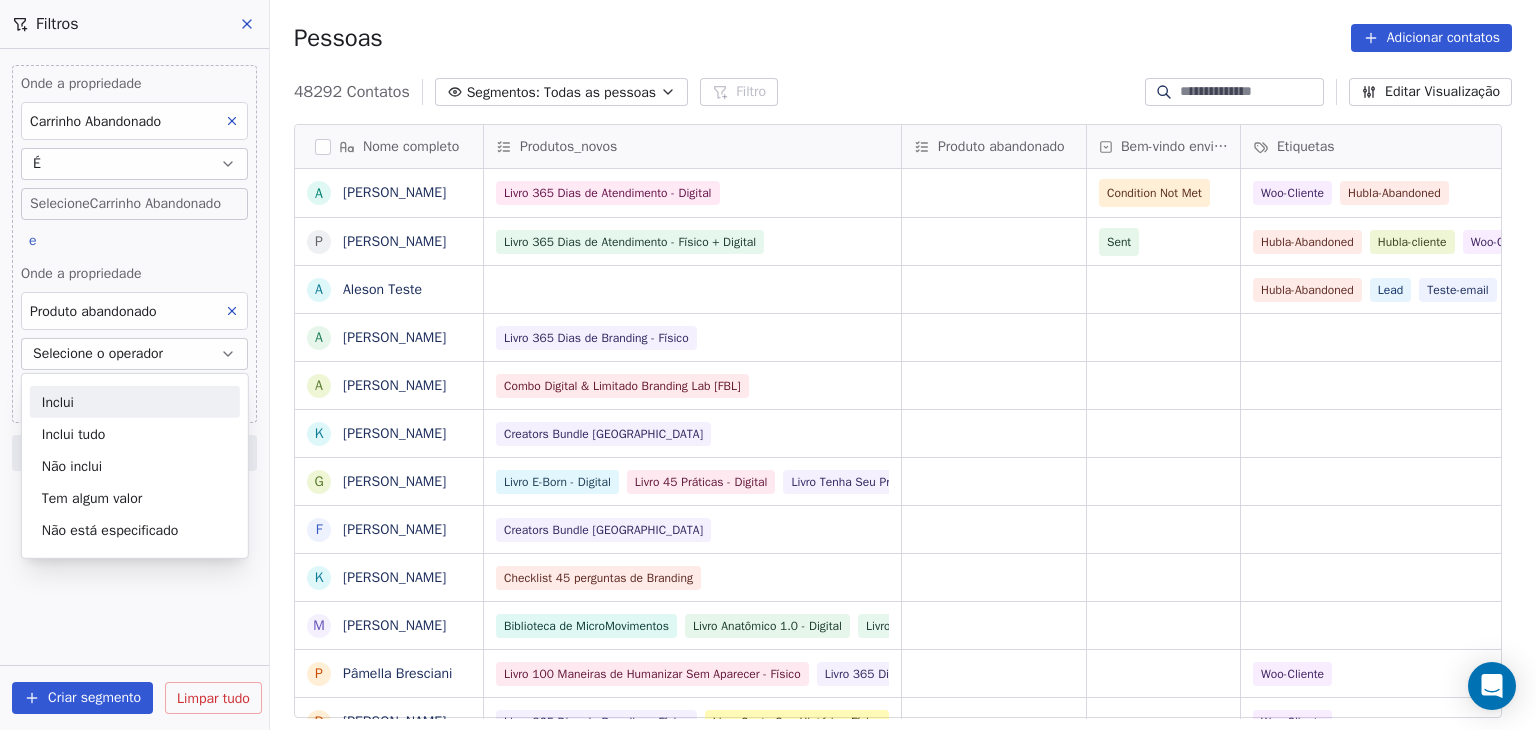 click on "Inclui" at bounding box center [135, 401] 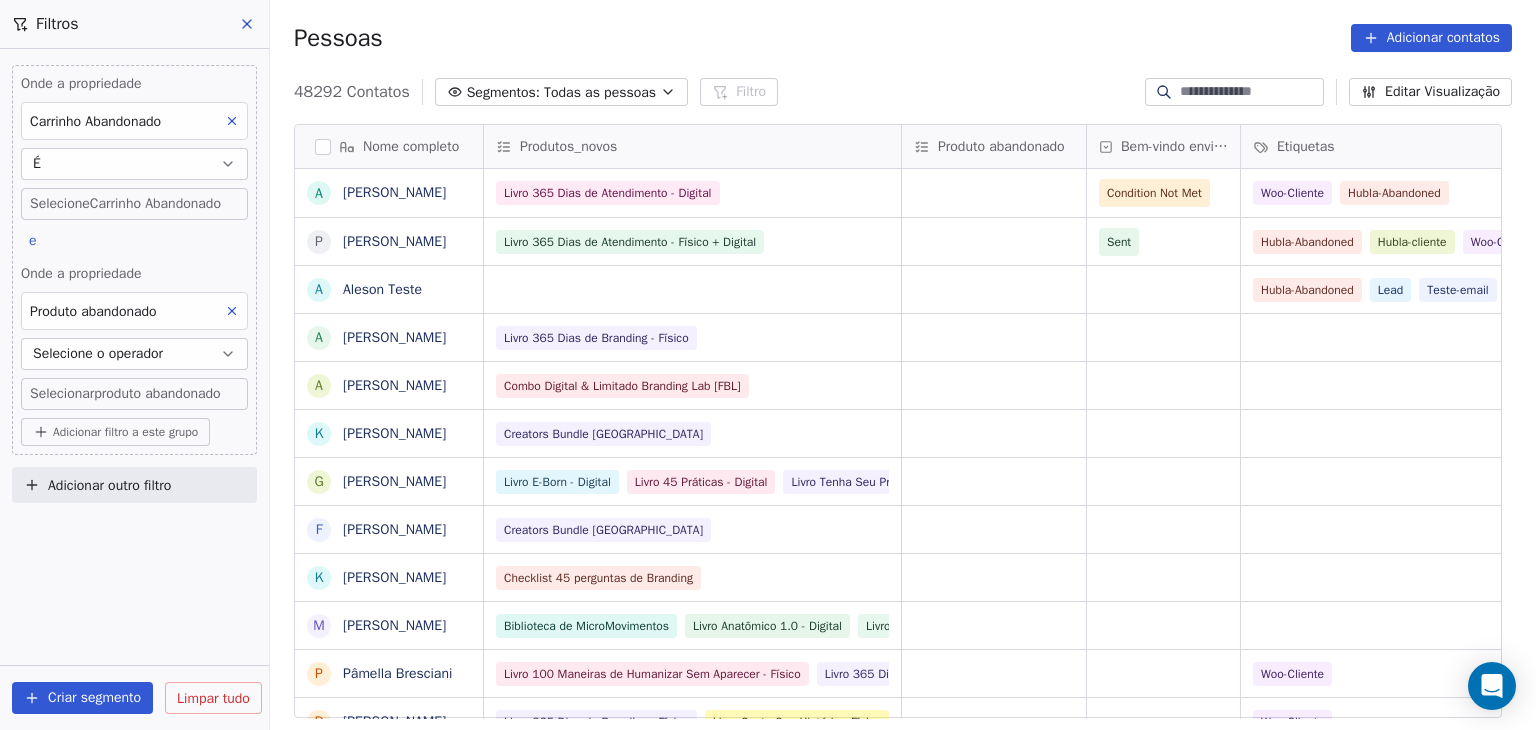 click on "Laboratório de Branding Contatos Pessoas Marketing Fluxos de trabalho Campanhas Vendas Oleodutos Sequências Beta Ferramentas Aplicativos Agentes de IA Ajuda e Suporte Filtros Onde a propriedade   Carrinho Abandonado   É Selecione  Carrinho Abandonado e Onde a propriedade   Produto abandonado   Selecione o operador Selecionar  produto abandonado Adicionar filtro a este grupo Adicionar outro filtro Criar segmento Limpar tudo Pessoas Adicionar contatos 48292 Contatos Segmentos: Todas as pessoas Filtro Editar Visualização Marcação Adicionar à sequência Nome completo A [PERSON_NAME] P [PERSON_NAME] A [PERSON_NAME] A [PERSON_NAME] A [PERSON_NAME] K [PERSON_NAME] G [PERSON_NAME] F [PERSON_NAME] K [PERSON_NAME] M Mariana T de Farias P Pâmella Bresciani D [PERSON_NAME] B Bruna Naiara dos Santos B [PERSON_NAME] A [PERSON_NAME] K [PERSON_NAME] S [PERSON_NAME] R [PERSON_NAME] I [PERSON_NAME] I [PERSON_NAME] [PERSON_NAME] R [PERSON_NAME] [PERSON_NAME]" at bounding box center [768, 365] 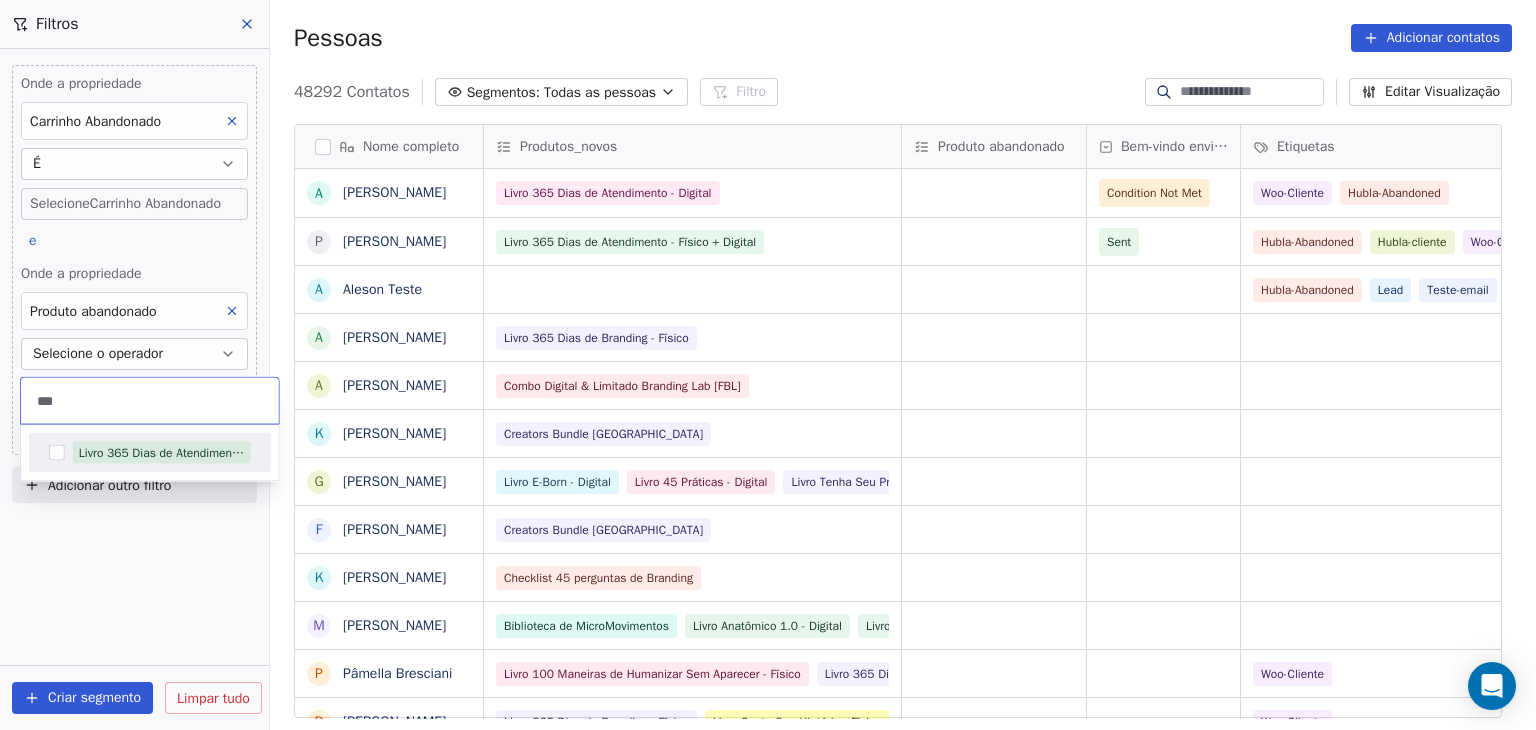 type on "***" 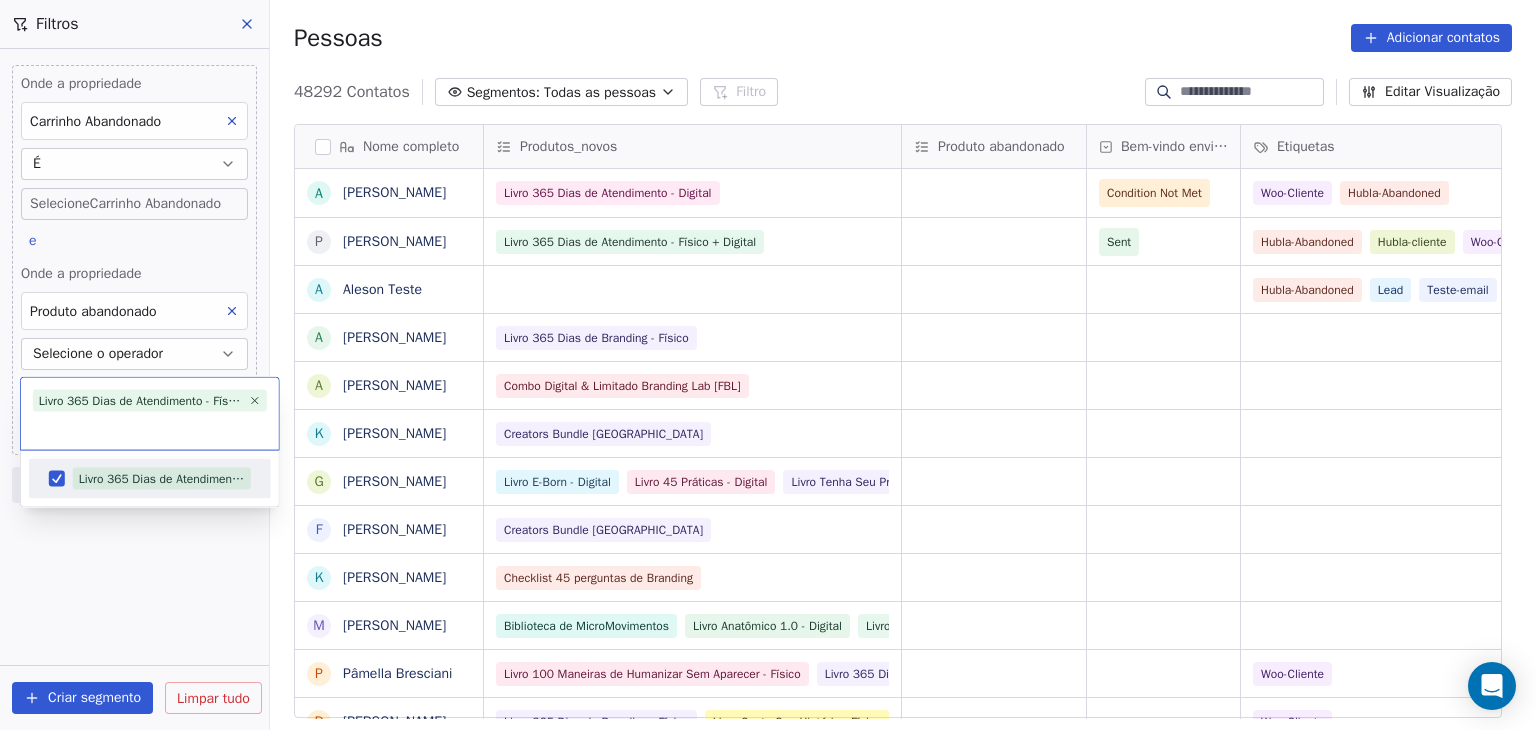click on "Laboratório de Branding Contatos Pessoas Marketing Fluxos de trabalho Campanhas Vendas Oleodutos Sequências Beta Ferramentas Aplicativos Agentes de IA Ajuda e Suporte Filtros Onde a propriedade   Carrinho Abandonado   É Selecione  Carrinho Abandonado e Onde a propriedade   Produto abandonado   Selecione o operador Selecionar  produto abandonado Adicionar filtro a este grupo Adicionar outro filtro Criar segmento Limpar tudo Pessoas Adicionar contatos 48292 Contatos Segmentos: Todas as pessoas Filtro Editar Visualização Marcação Adicionar à sequência Nome completo A [PERSON_NAME] P [PERSON_NAME] A [PERSON_NAME] A [PERSON_NAME] A [PERSON_NAME] K [PERSON_NAME] G [PERSON_NAME] F [PERSON_NAME] K [PERSON_NAME] M Mariana T de Farias P Pâmella Bresciani D [PERSON_NAME] B Bruna Naiara dos Santos B [PERSON_NAME] A [PERSON_NAME] K [PERSON_NAME] S [PERSON_NAME] R [PERSON_NAME] I [PERSON_NAME] I [PERSON_NAME] [PERSON_NAME] R [PERSON_NAME] [PERSON_NAME]" at bounding box center (768, 365) 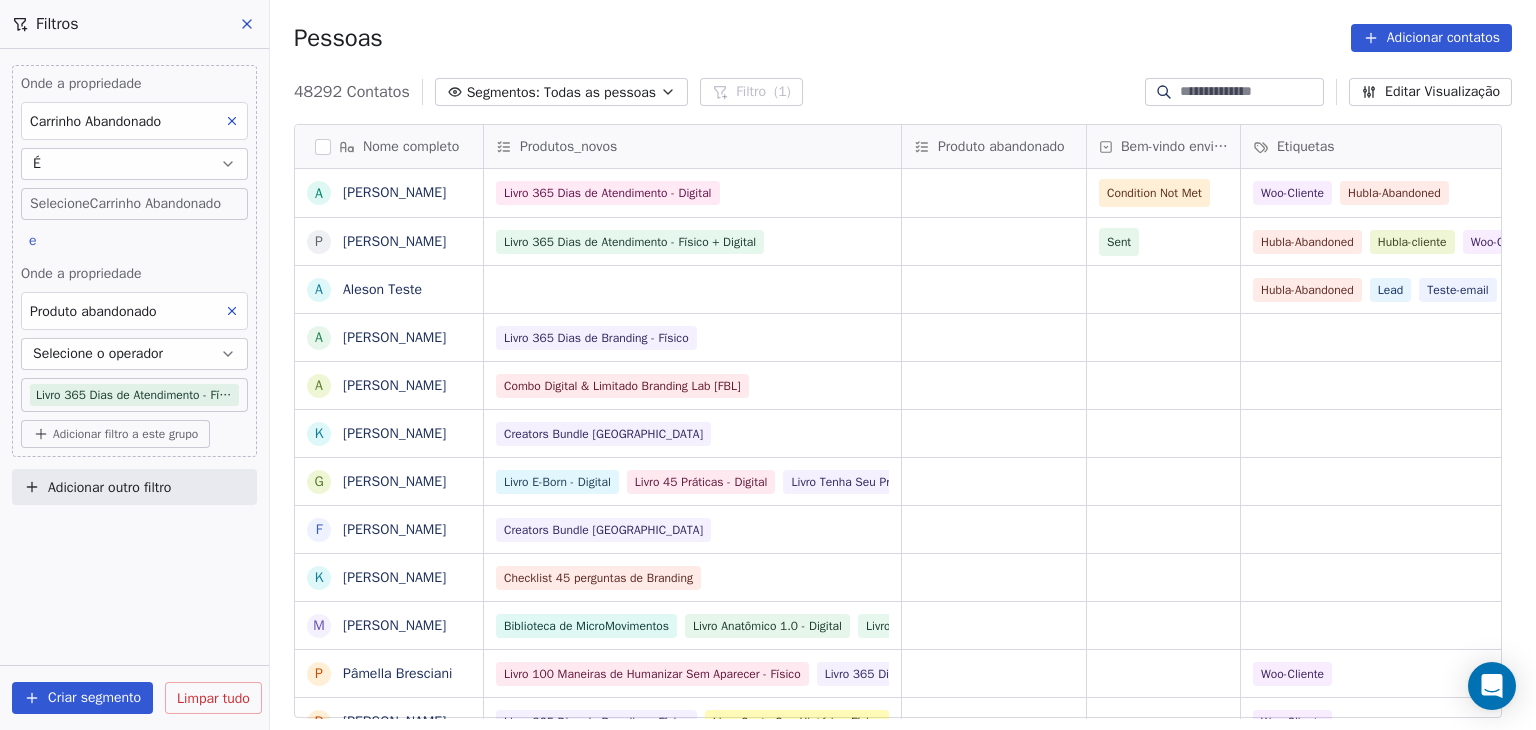 click on "Filtros Onde a propriedade   Carrinho Abandonado   É Selecione  Carrinho Abandonado e Onde a propriedade   Produto abandonado   Selecione o operador Livro 365 Dias de Atendimento - Físico + Digital Adicionar filtro a este grupo Adicionar outro filtro Criar segmento Limpar tudo" at bounding box center [135, 365] 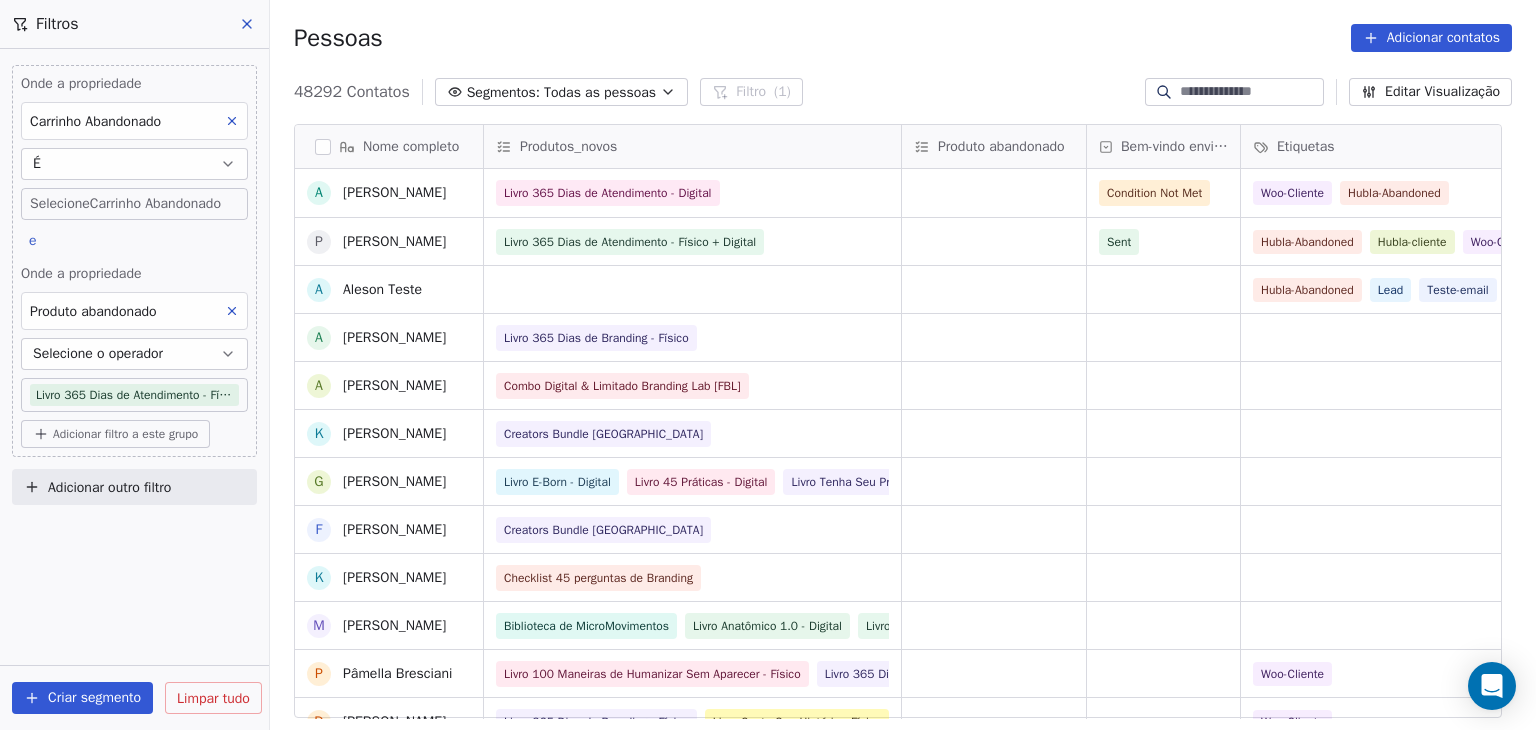 scroll, scrollTop: 600, scrollLeft: 0, axis: vertical 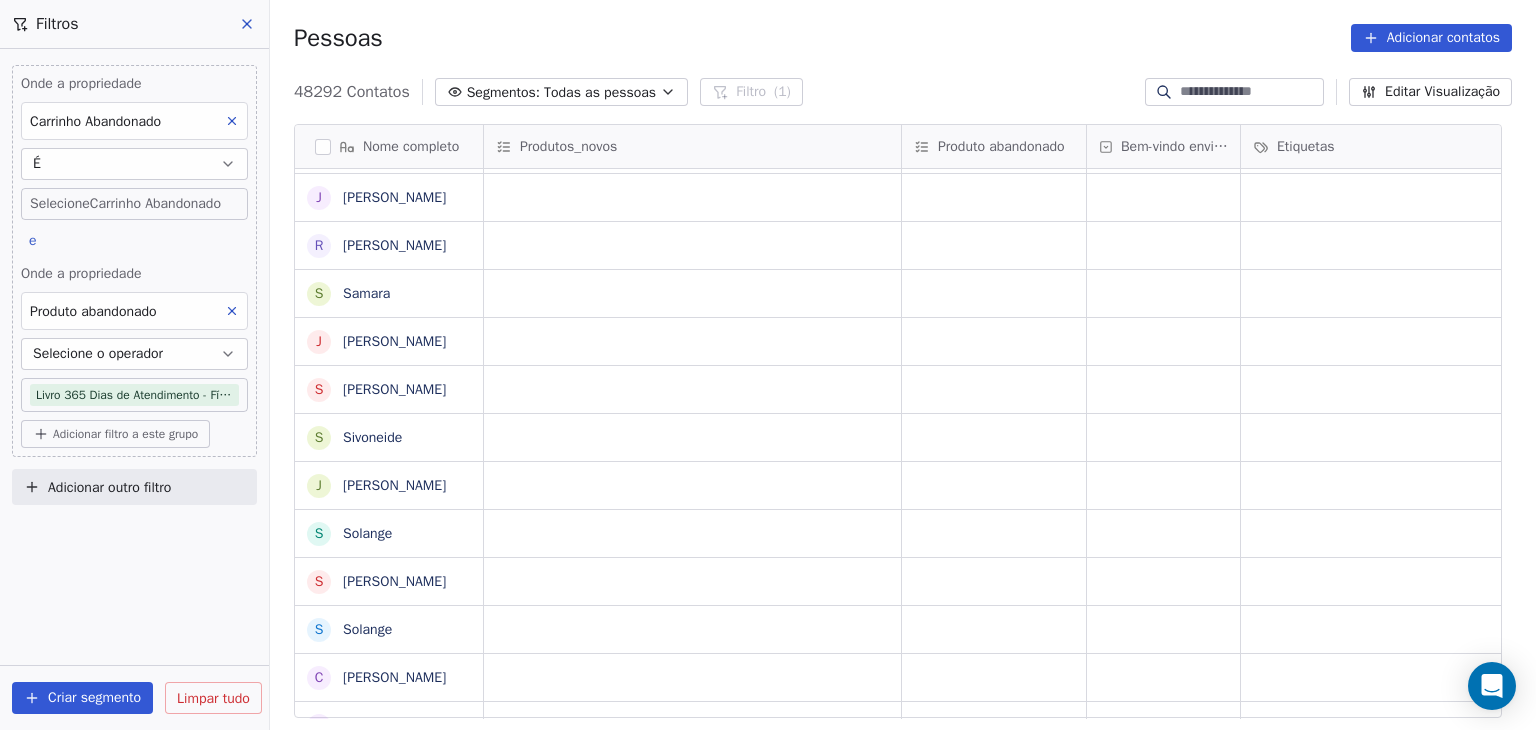 click at bounding box center [248, 24] 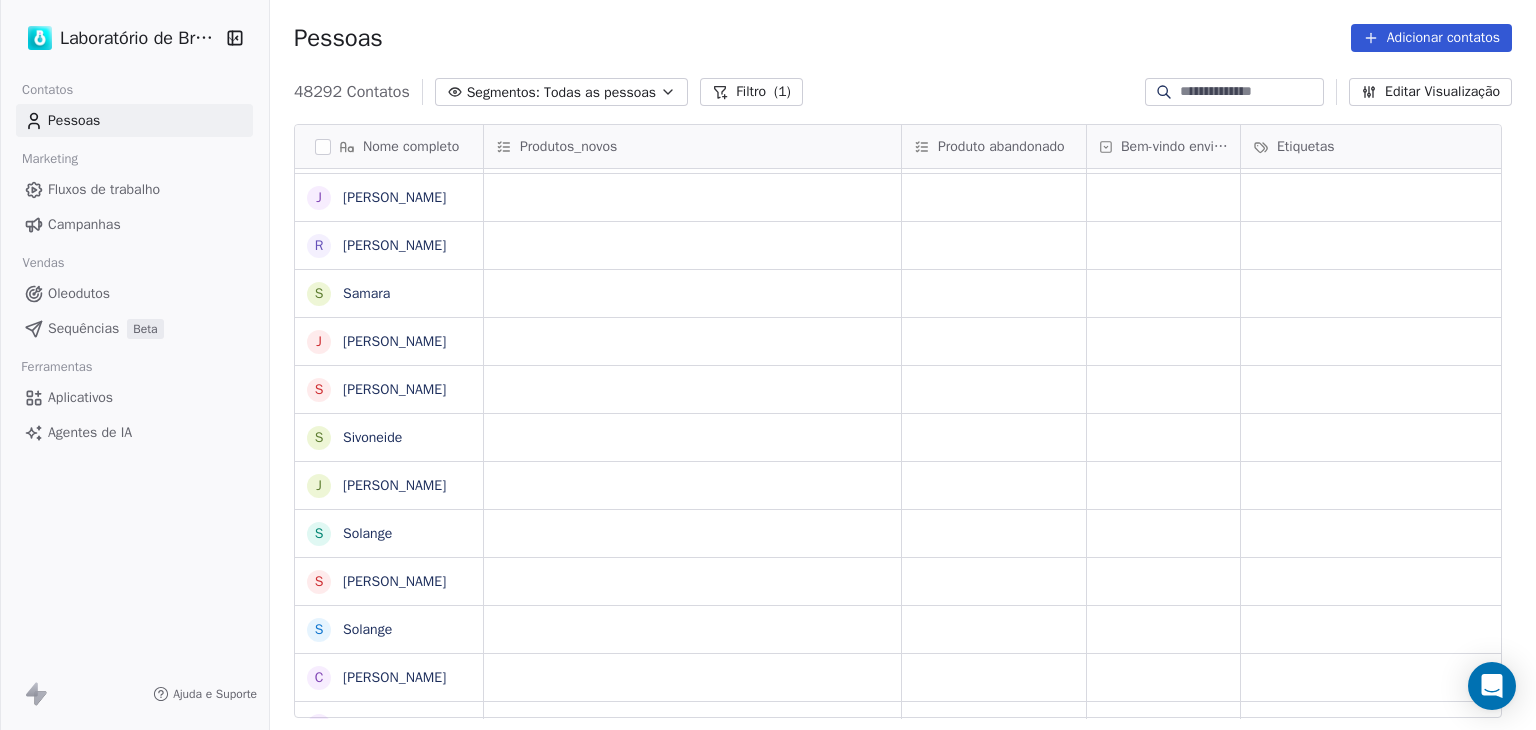 click on "Filtro" at bounding box center [751, 91] 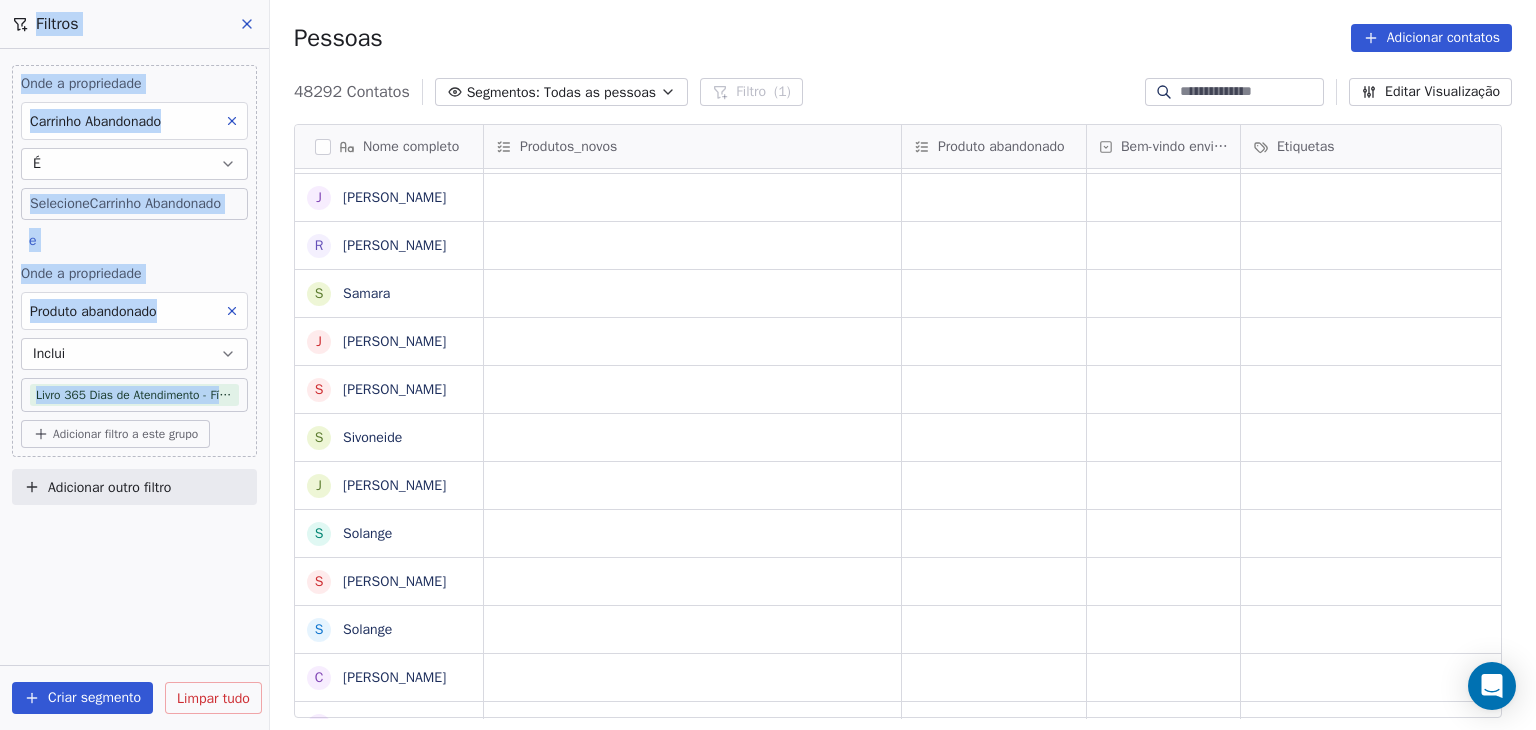 click at bounding box center [232, 121] 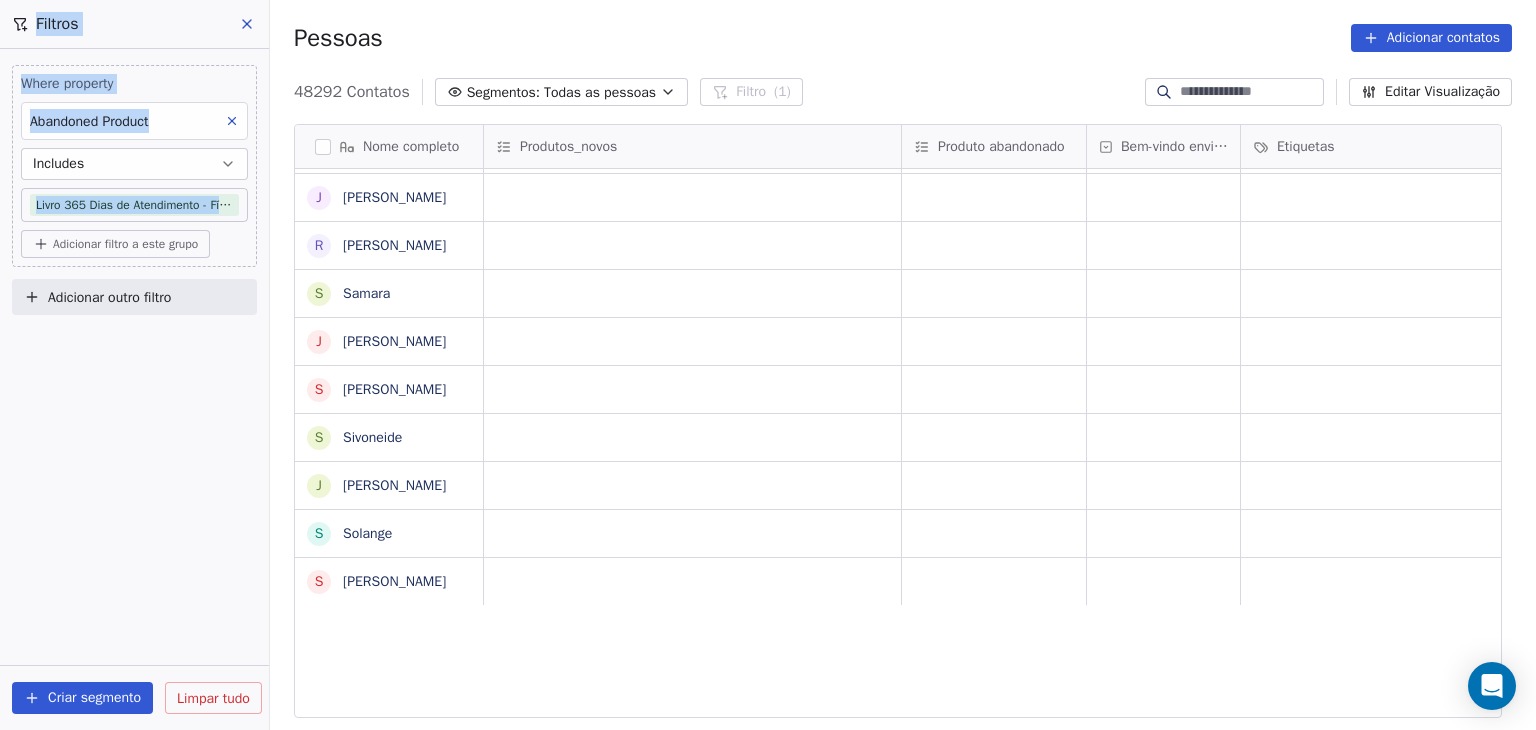 scroll, scrollTop: 0, scrollLeft: 0, axis: both 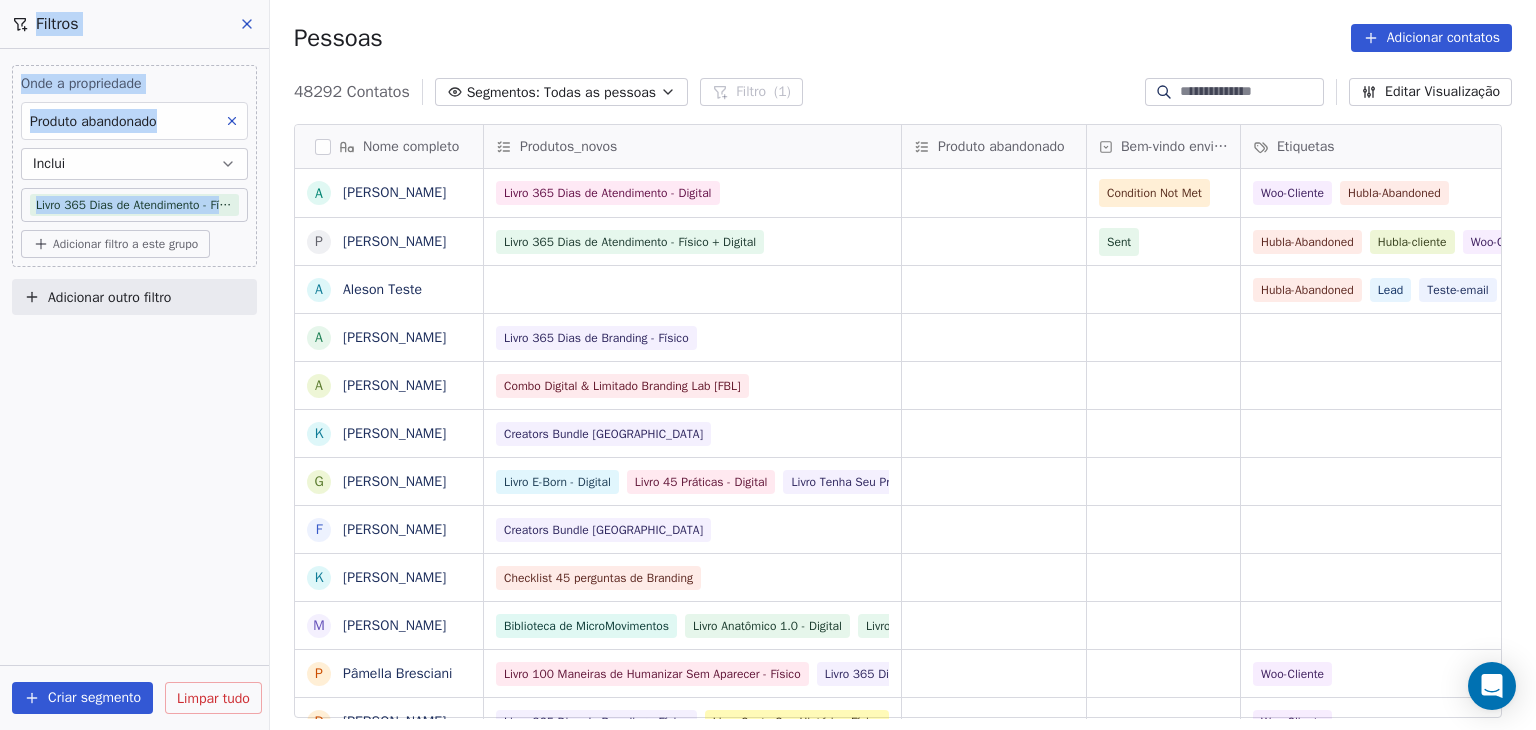 click 